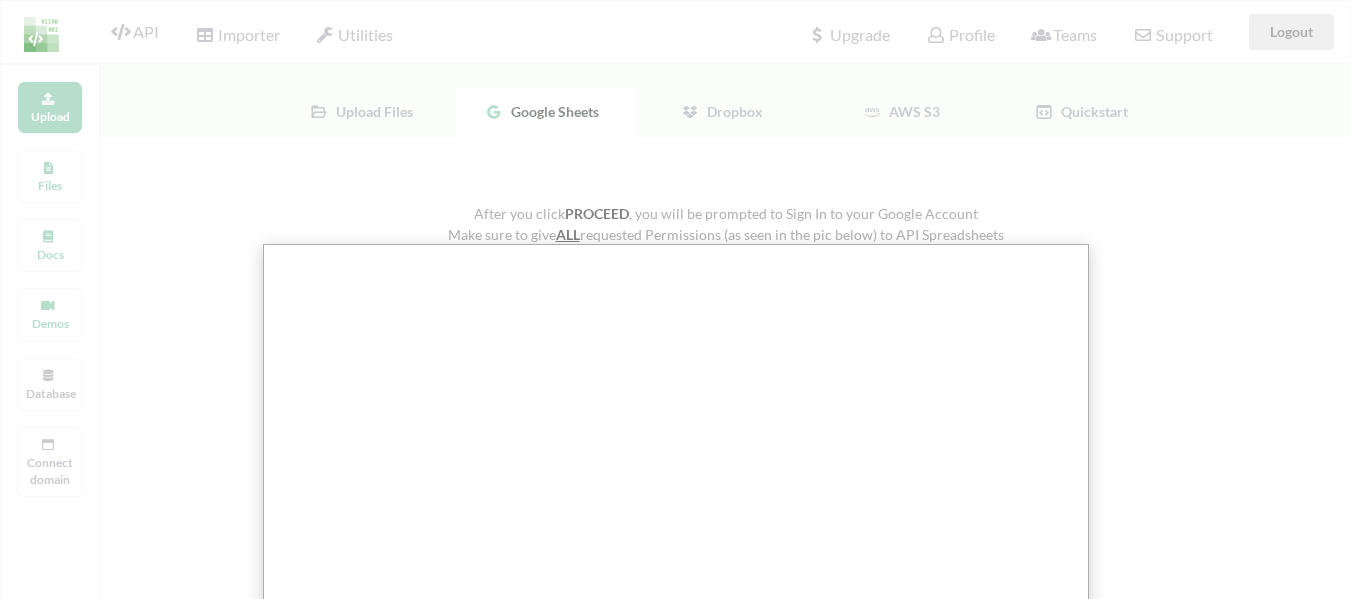 scroll, scrollTop: 200, scrollLeft: 0, axis: vertical 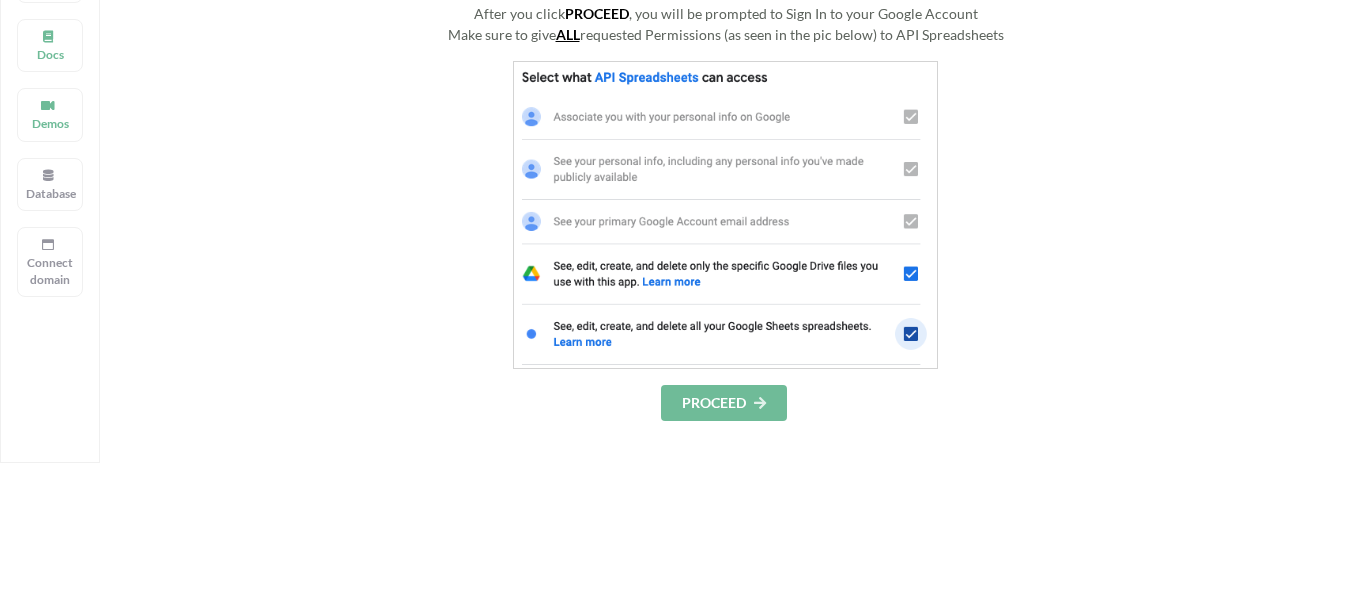 click on "PROCEED" at bounding box center [724, 403] 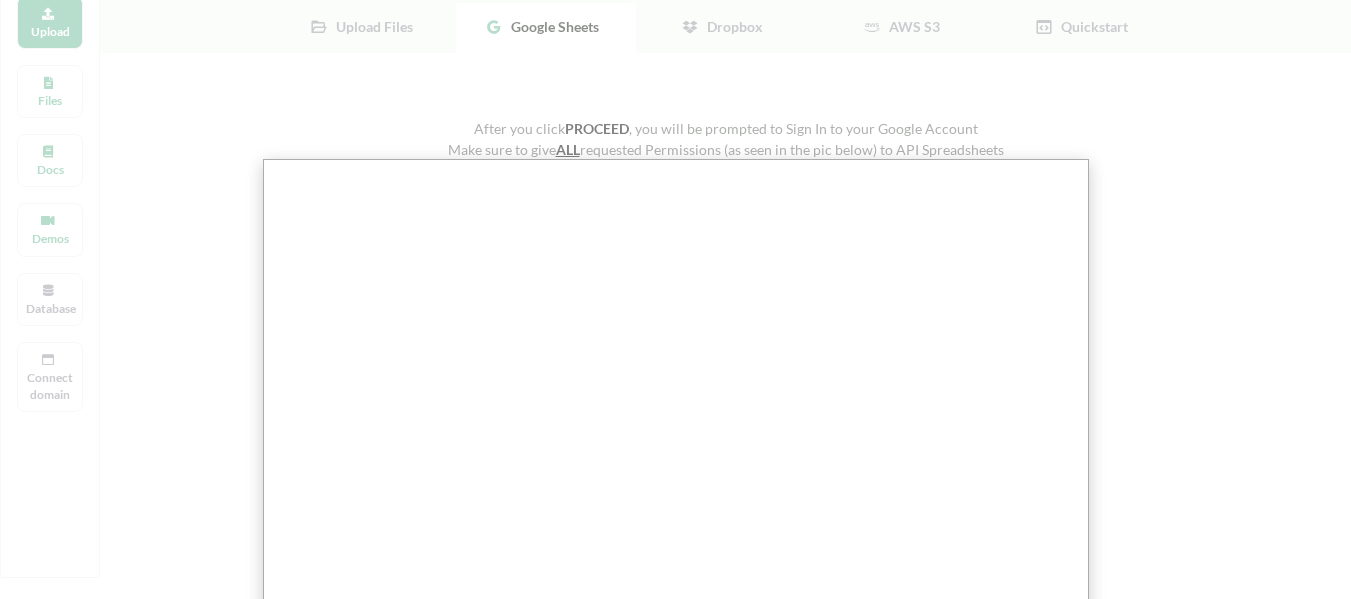 scroll, scrollTop: 0, scrollLeft: 0, axis: both 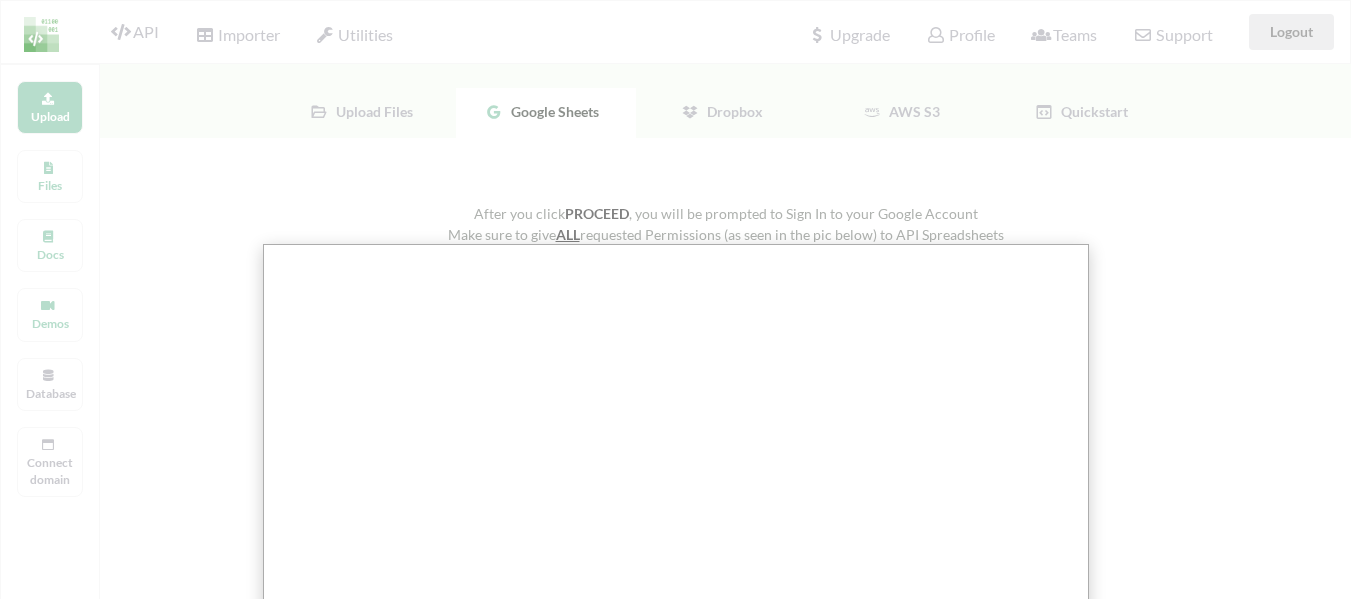 click at bounding box center (683, 590) 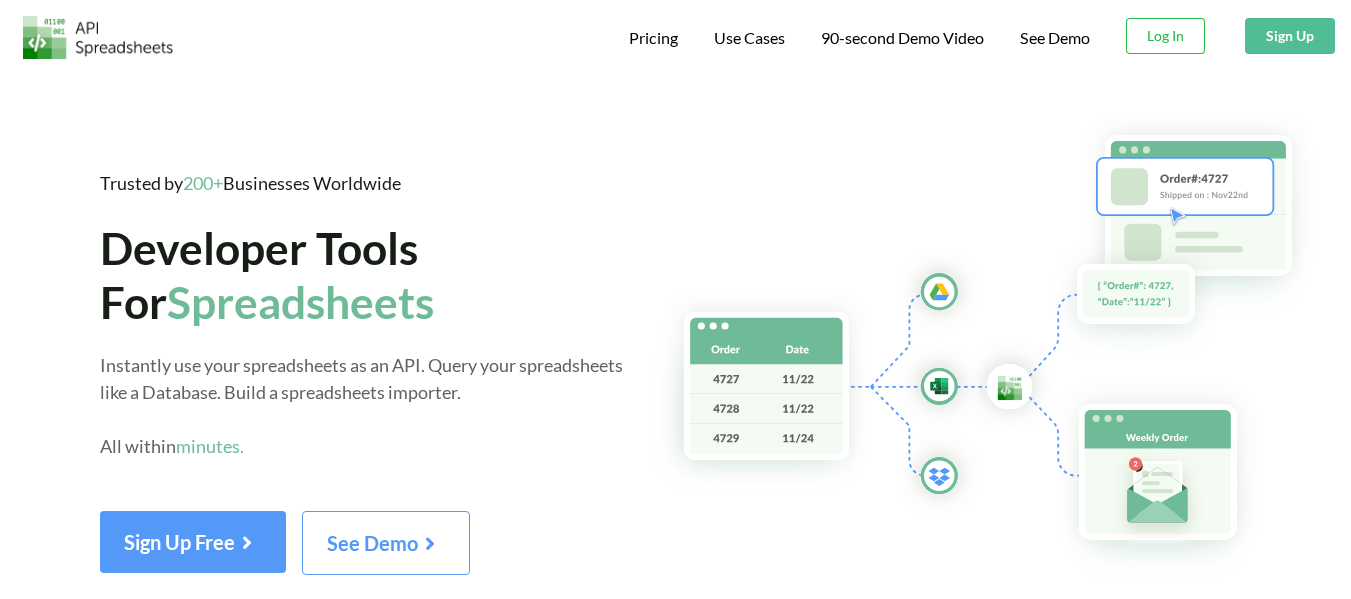 scroll, scrollTop: 0, scrollLeft: 0, axis: both 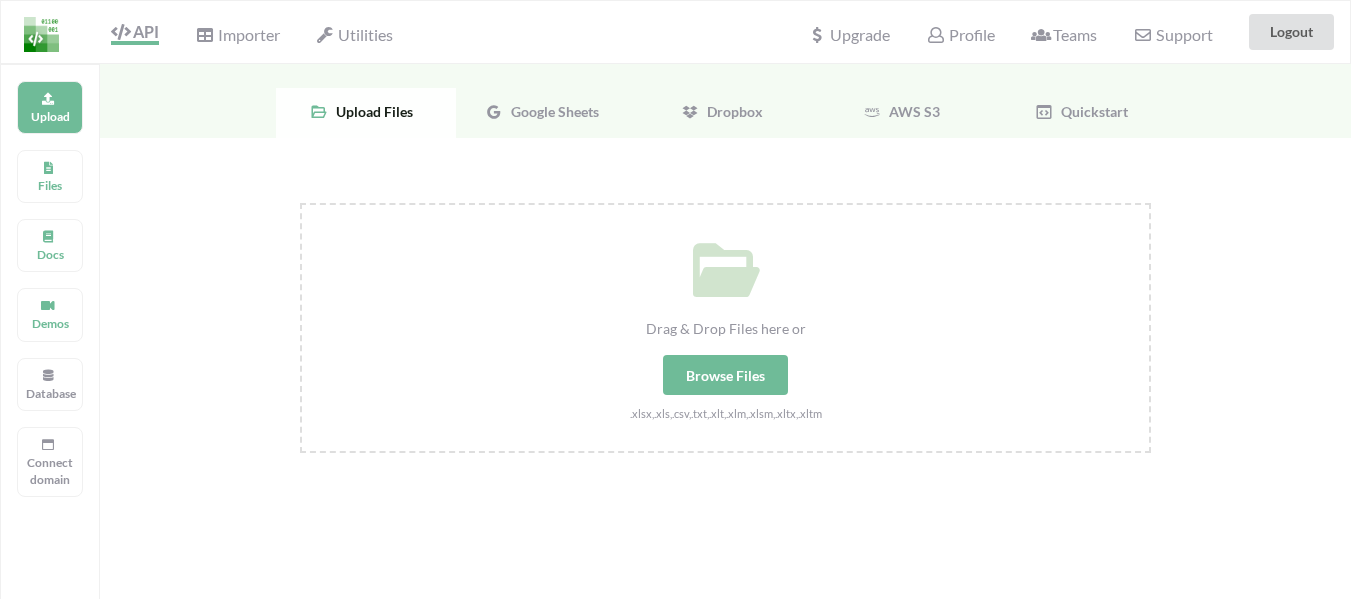click on "Google Sheets" at bounding box center [551, 111] 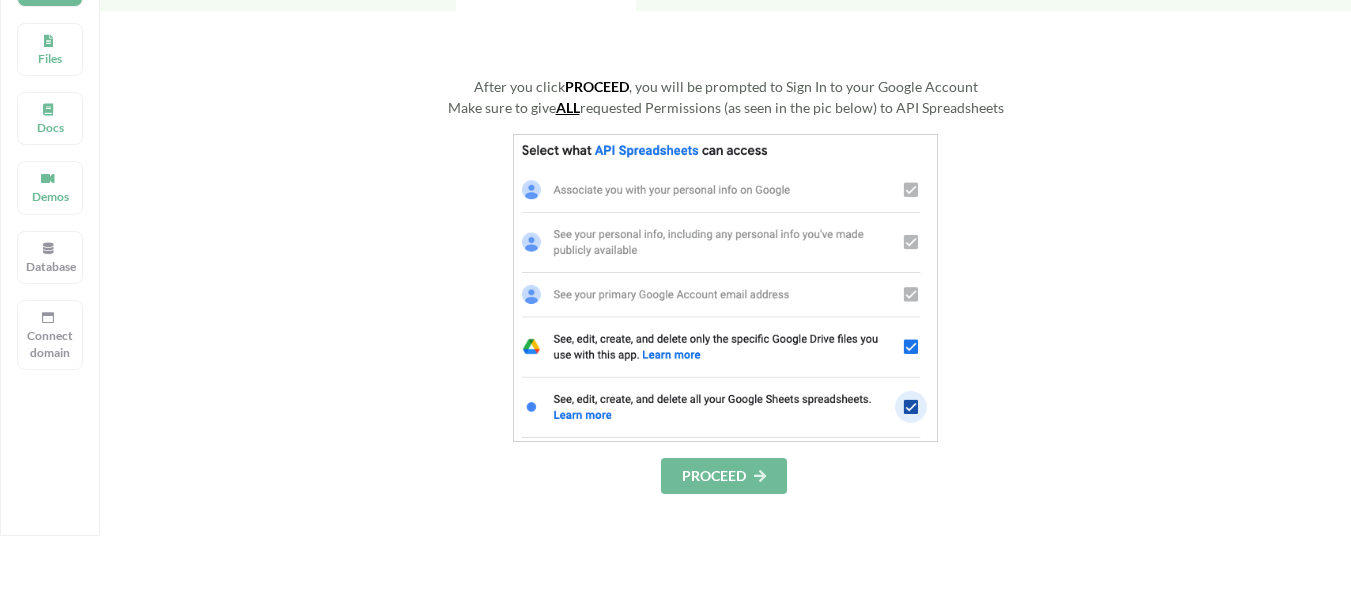 scroll, scrollTop: 300, scrollLeft: 0, axis: vertical 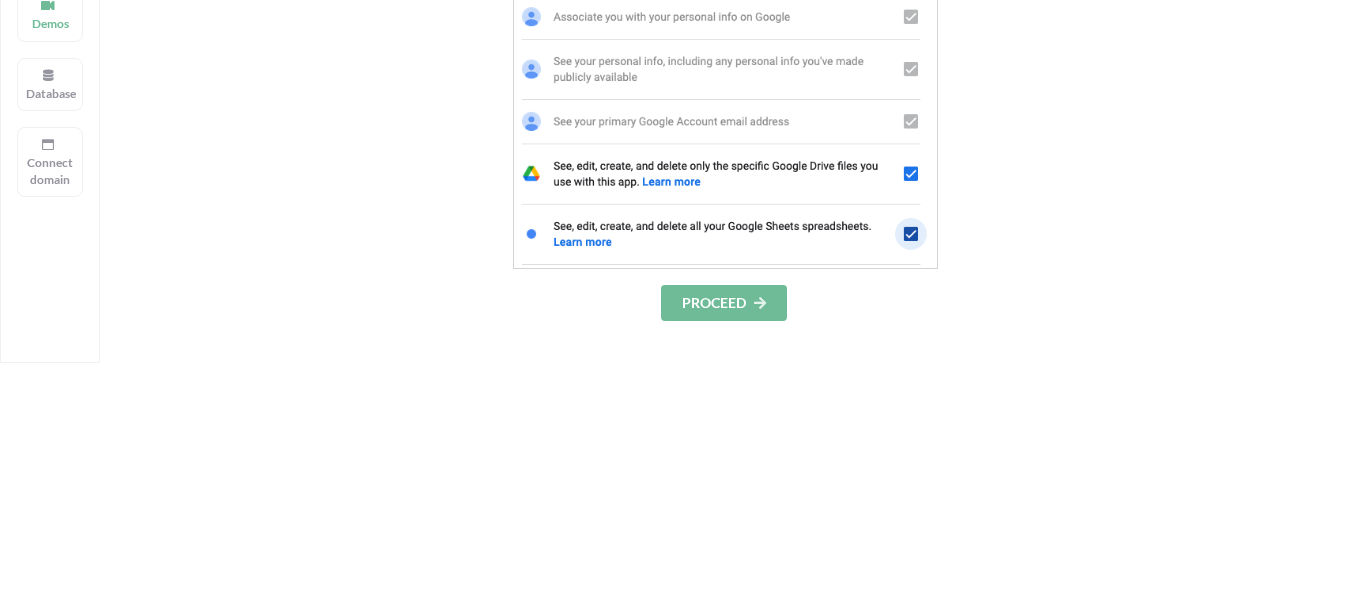 click on "After you click PROCEED , you will be prompted to Sign In to your Google Account Make sure to give ALL requested Permissions (as seen in the pic below) to API Spreadsheets PROCEED" at bounding box center (725, 319) 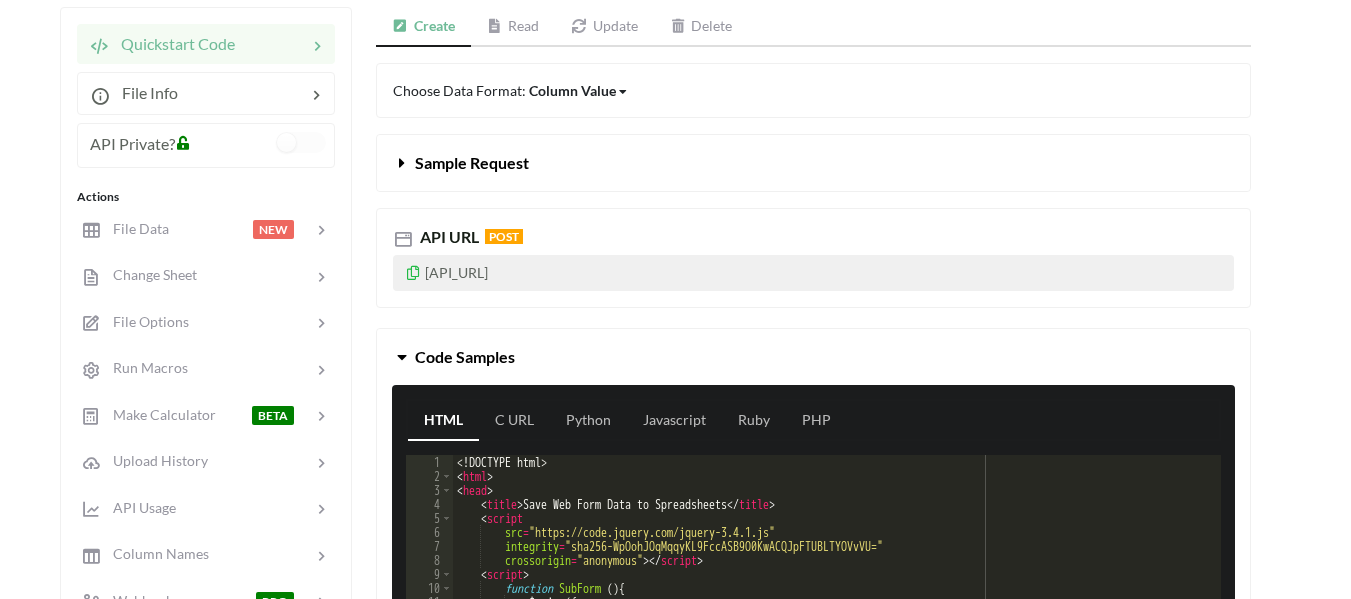 scroll, scrollTop: 300, scrollLeft: 0, axis: vertical 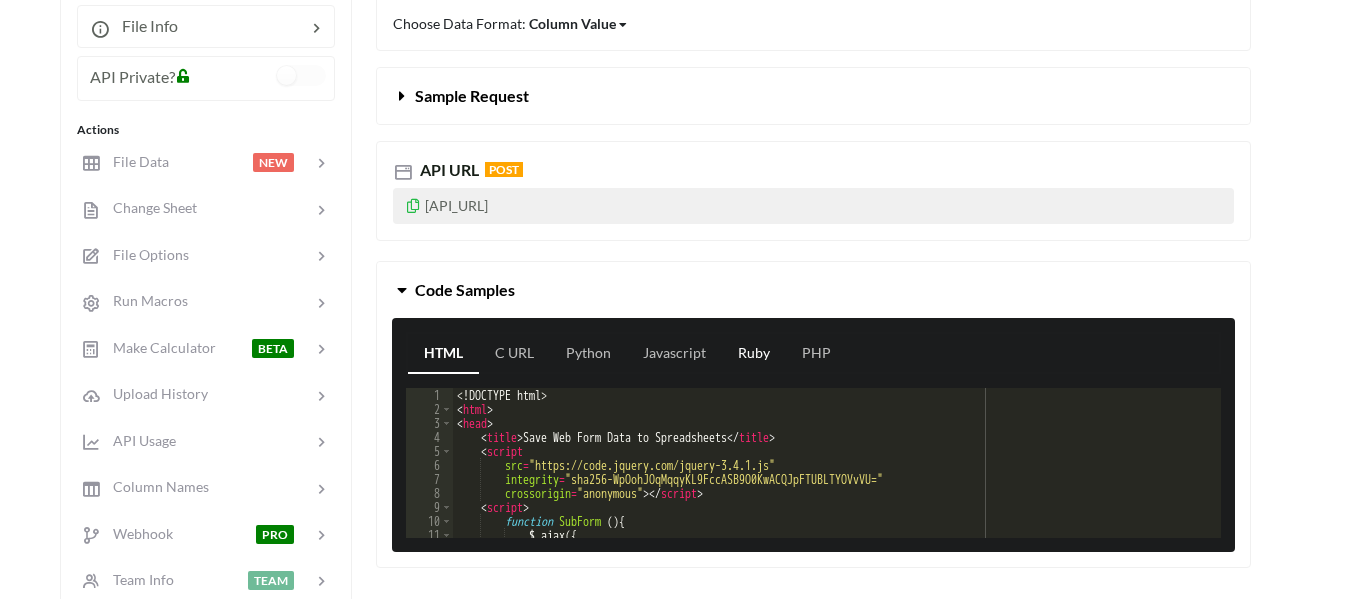 click on "Ruby" at bounding box center (754, 354) 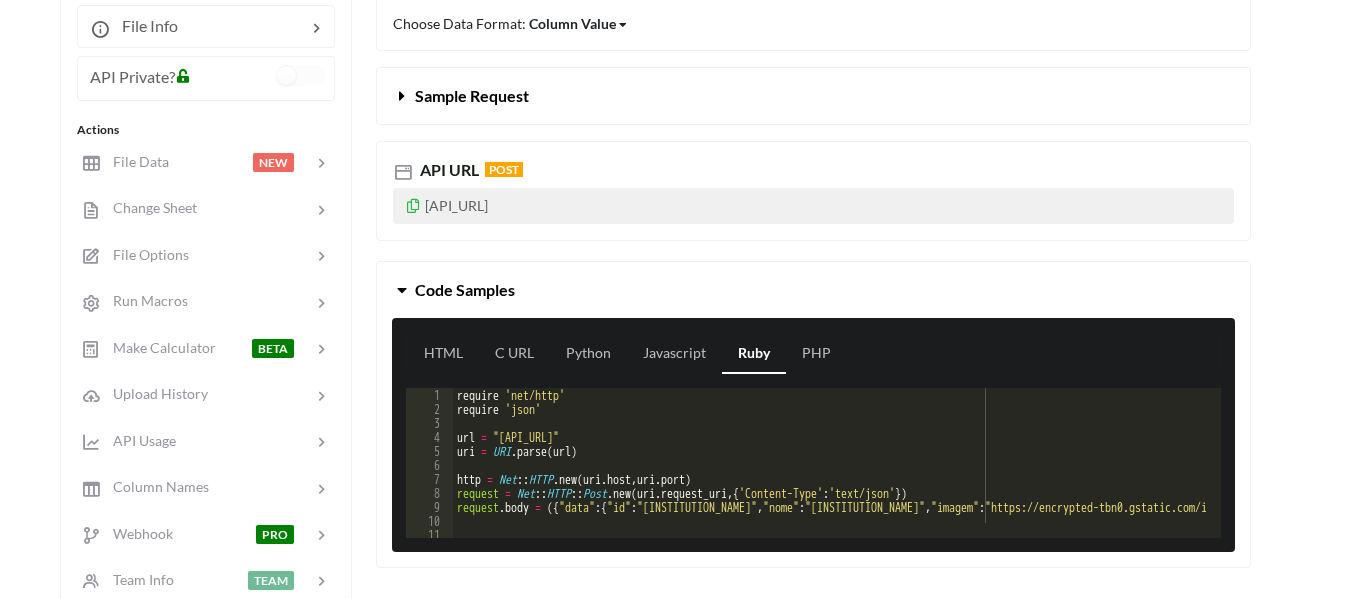 scroll, scrollTop: 89, scrollLeft: 0, axis: vertical 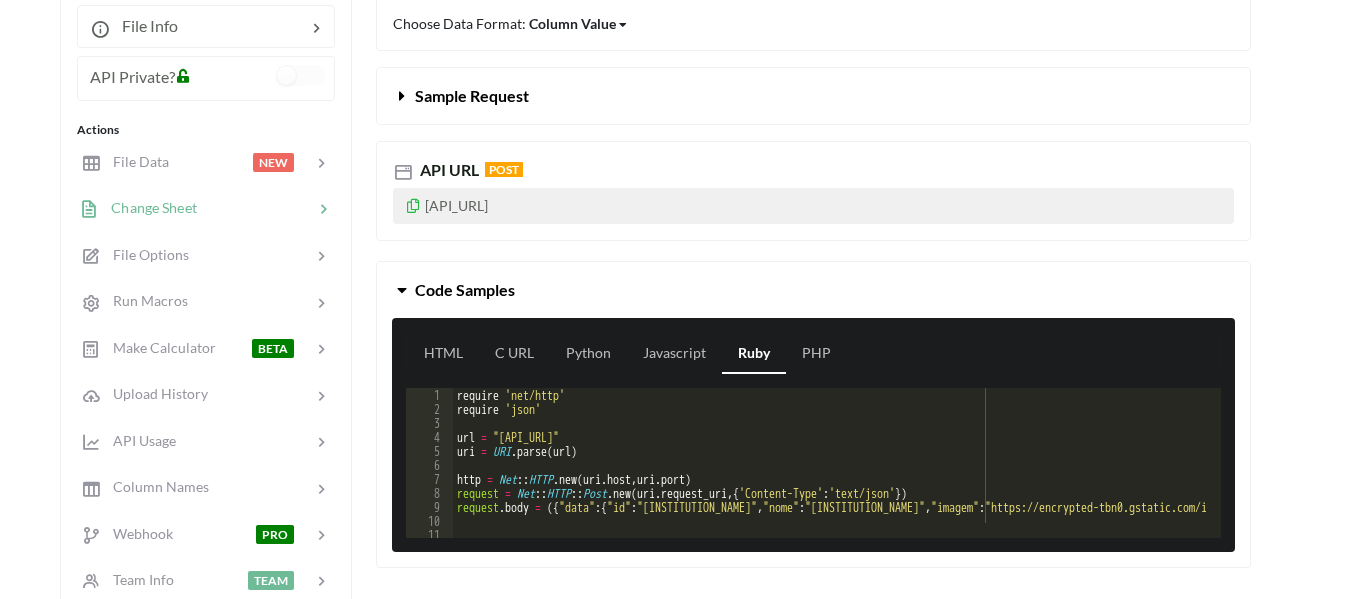 drag, startPoint x: 783, startPoint y: 206, endPoint x: 292, endPoint y: 196, distance: 491.10184 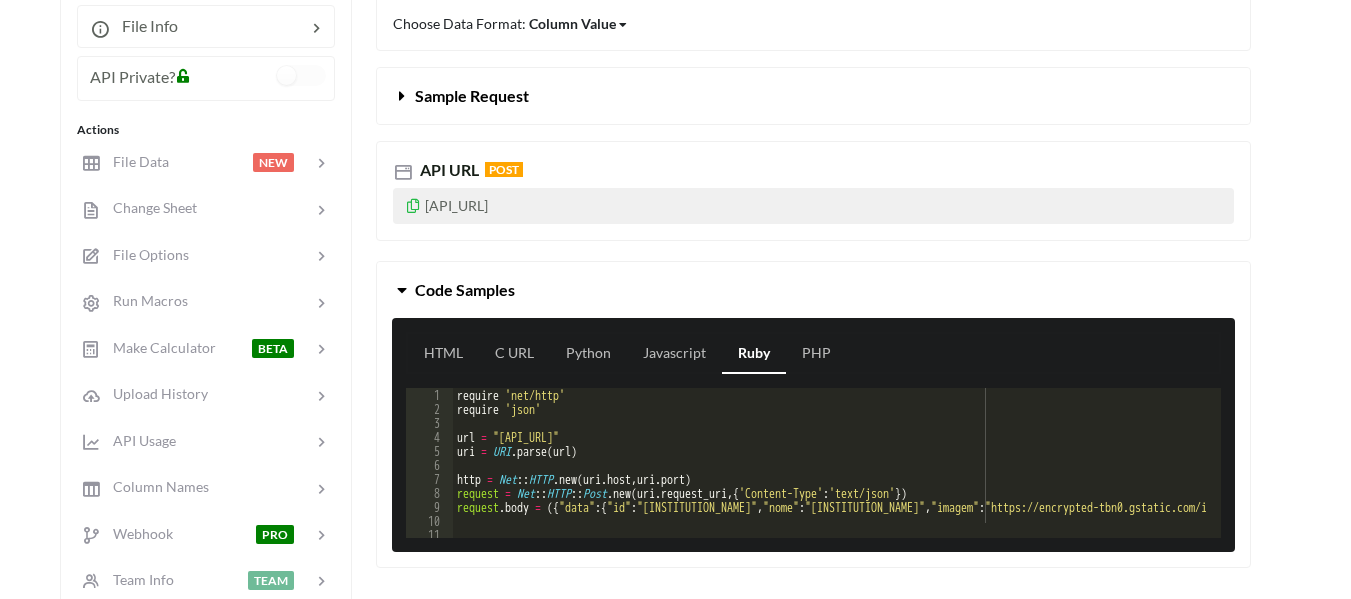 click on "[API_URL]" at bounding box center (813, 206) 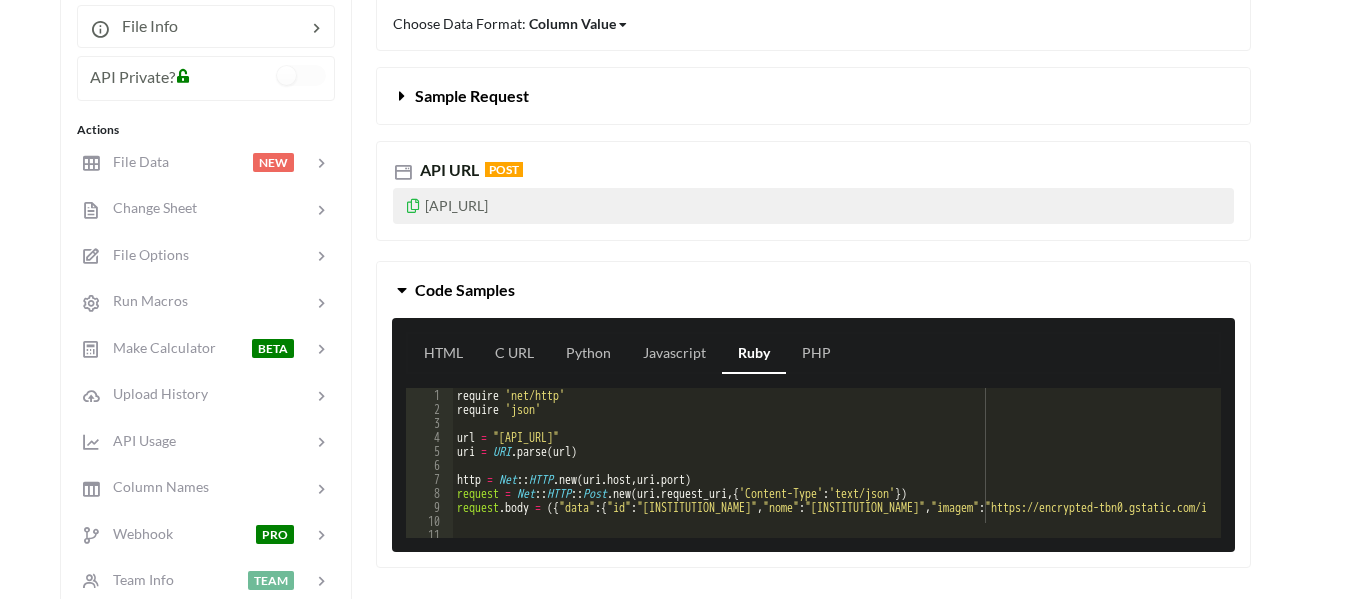 drag, startPoint x: 427, startPoint y: 208, endPoint x: 880, endPoint y: 220, distance: 453.1589 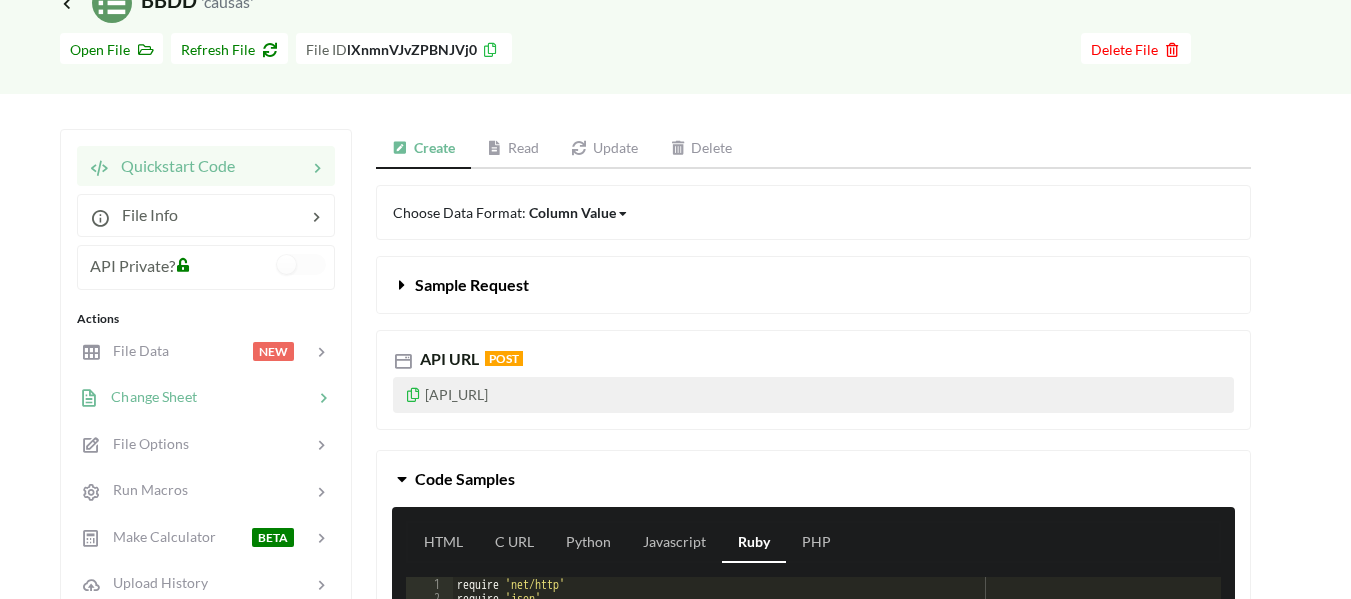 scroll, scrollTop: 100, scrollLeft: 0, axis: vertical 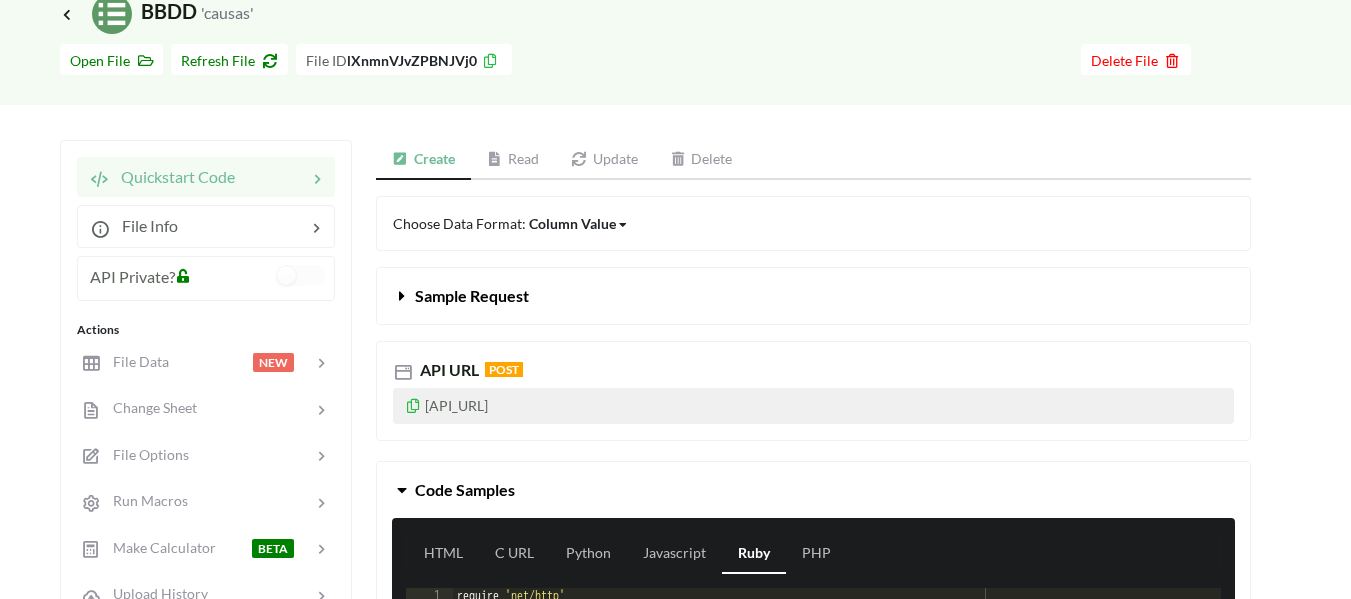 click at bounding box center [236, 281] 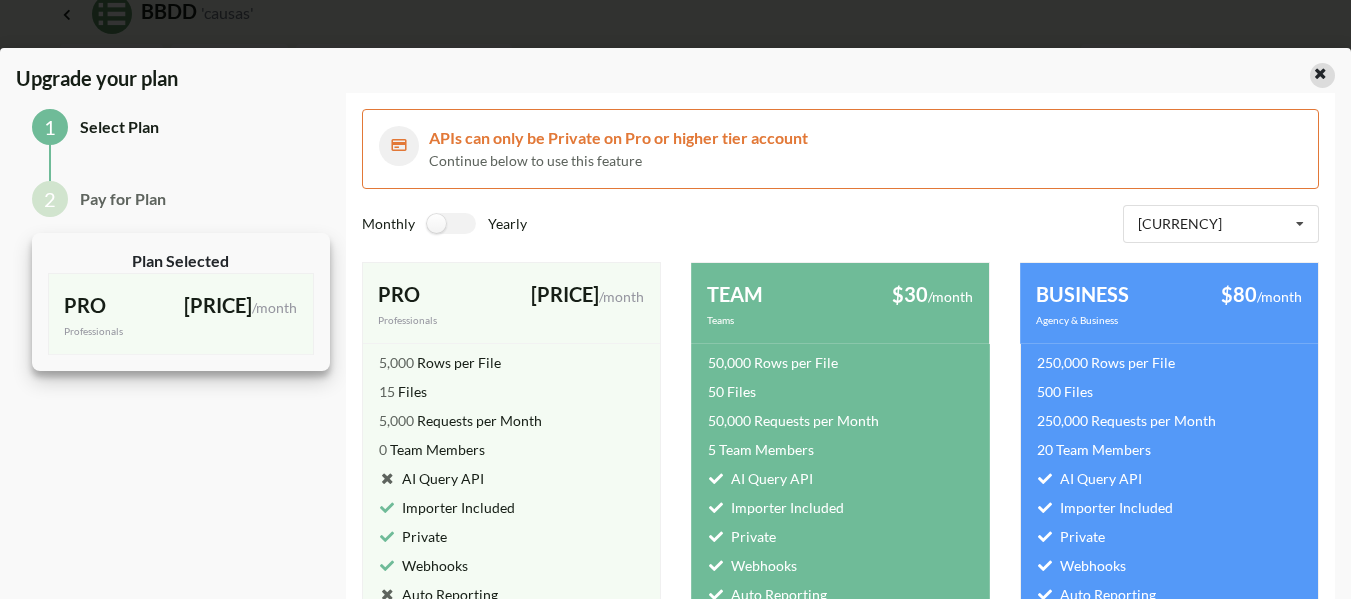 click at bounding box center [1320, 71] 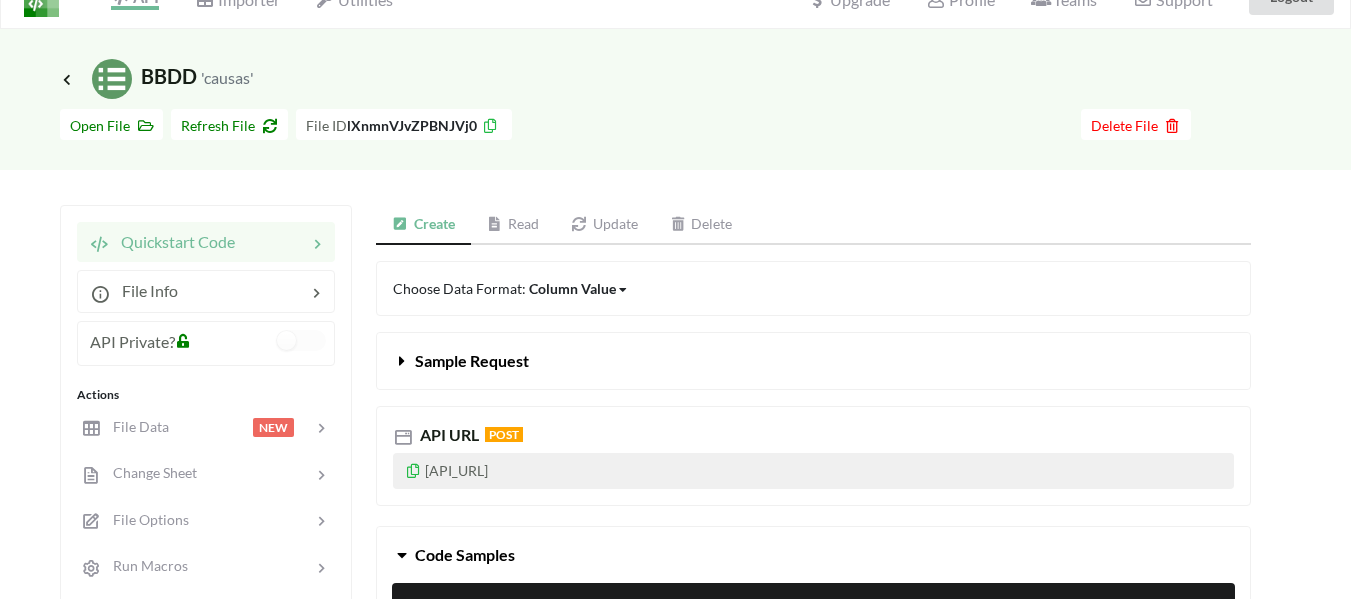 scroll, scrollTop: 0, scrollLeft: 0, axis: both 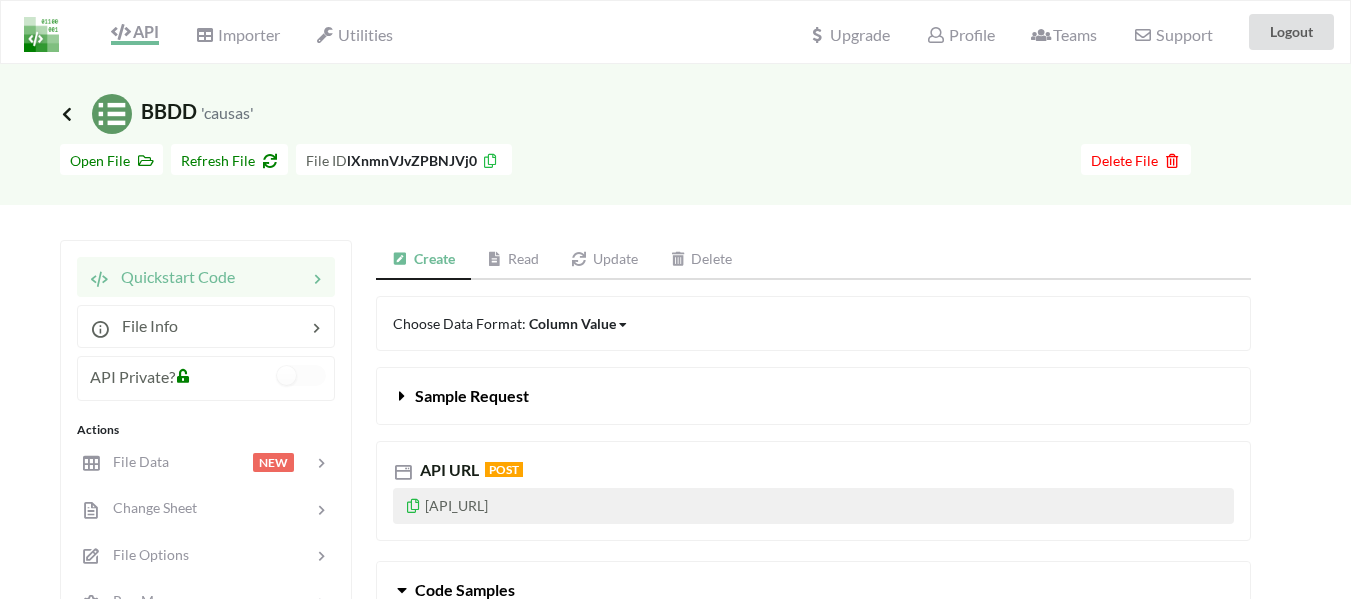 click at bounding box center (67, 114) 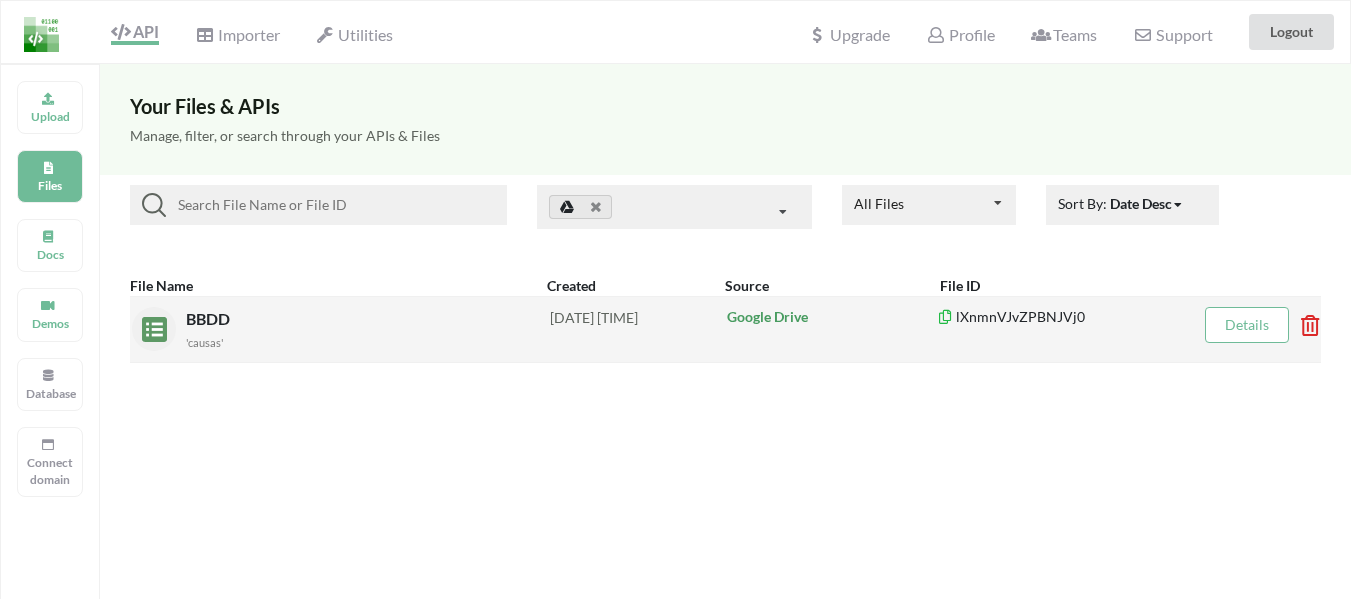 click on "Google Drive" at bounding box center (831, 317) 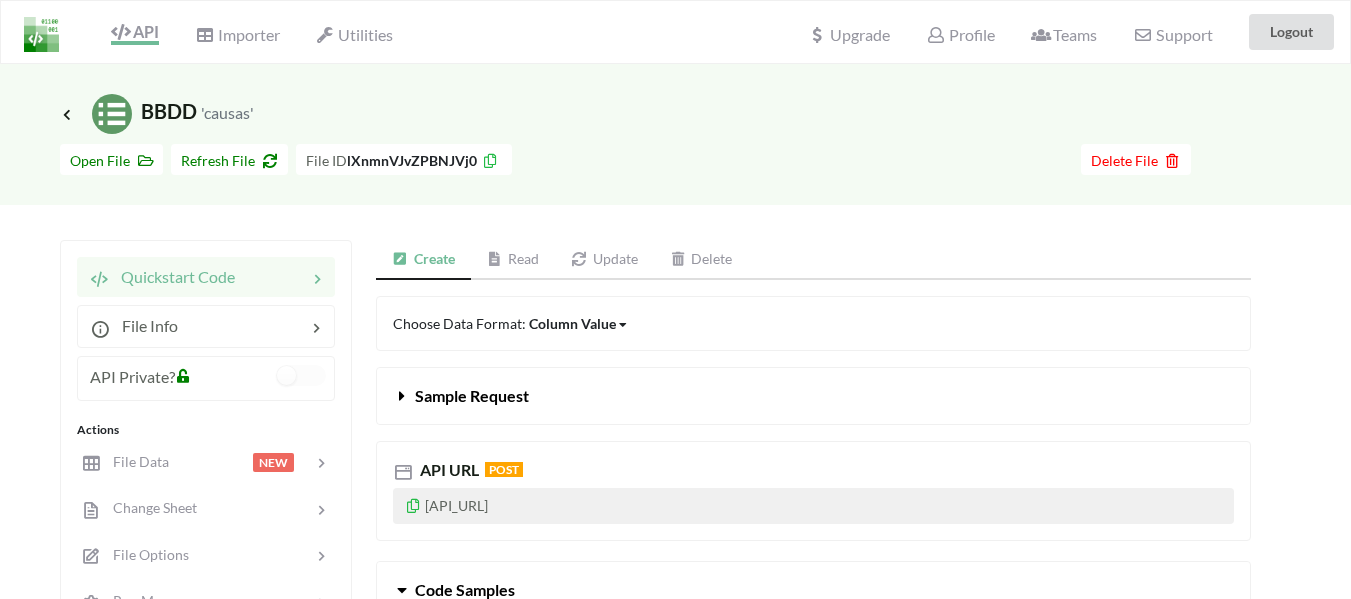 click on "Choose Data Format:    Column Value Column Value Row Column" at bounding box center [813, 323] 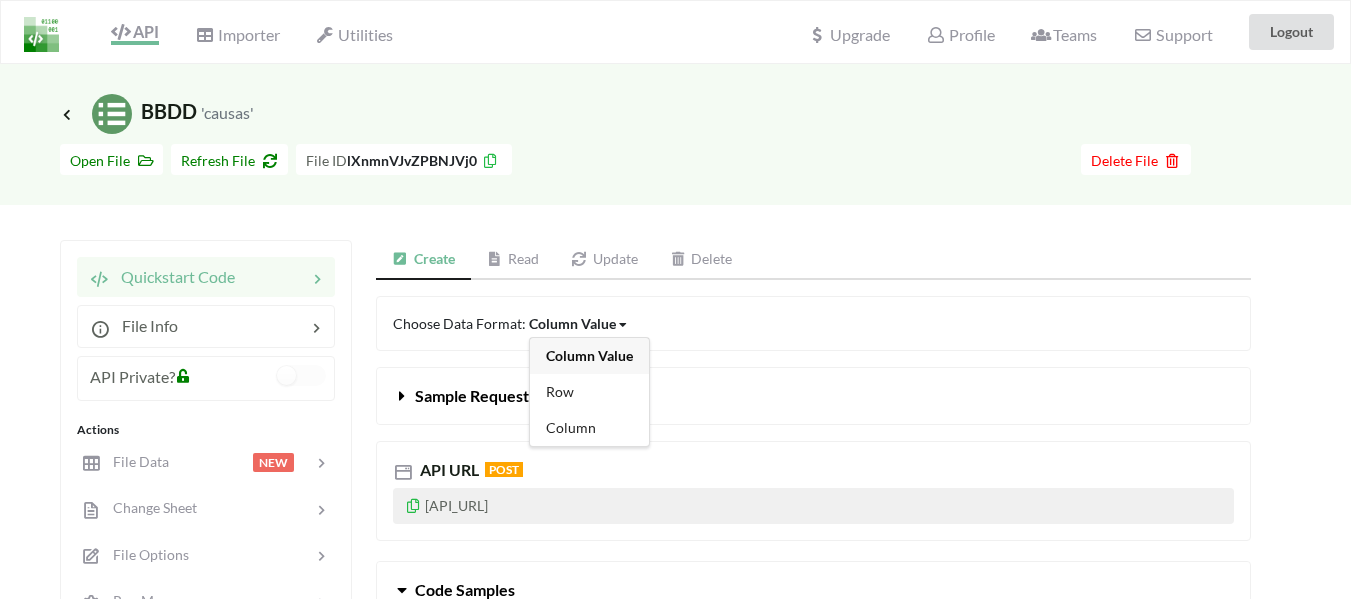 click on "Choose Data Format:    Column Value Column Value Row Column" at bounding box center [813, 323] 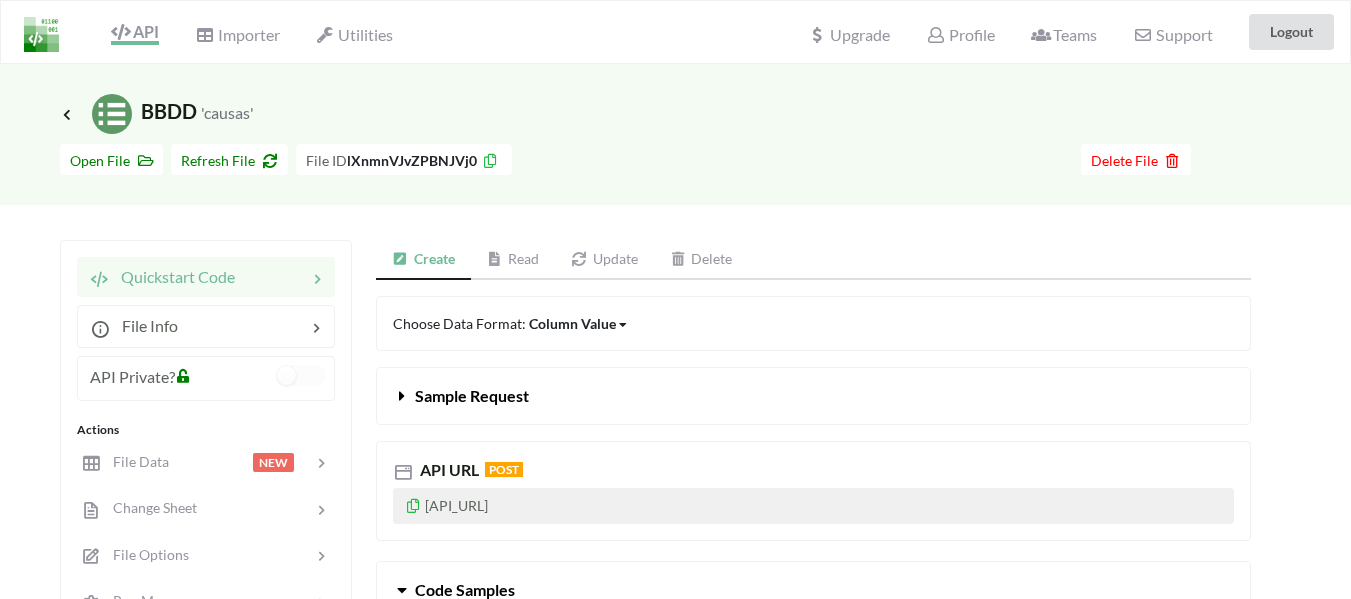 click on "Sample Request" at bounding box center (472, 395) 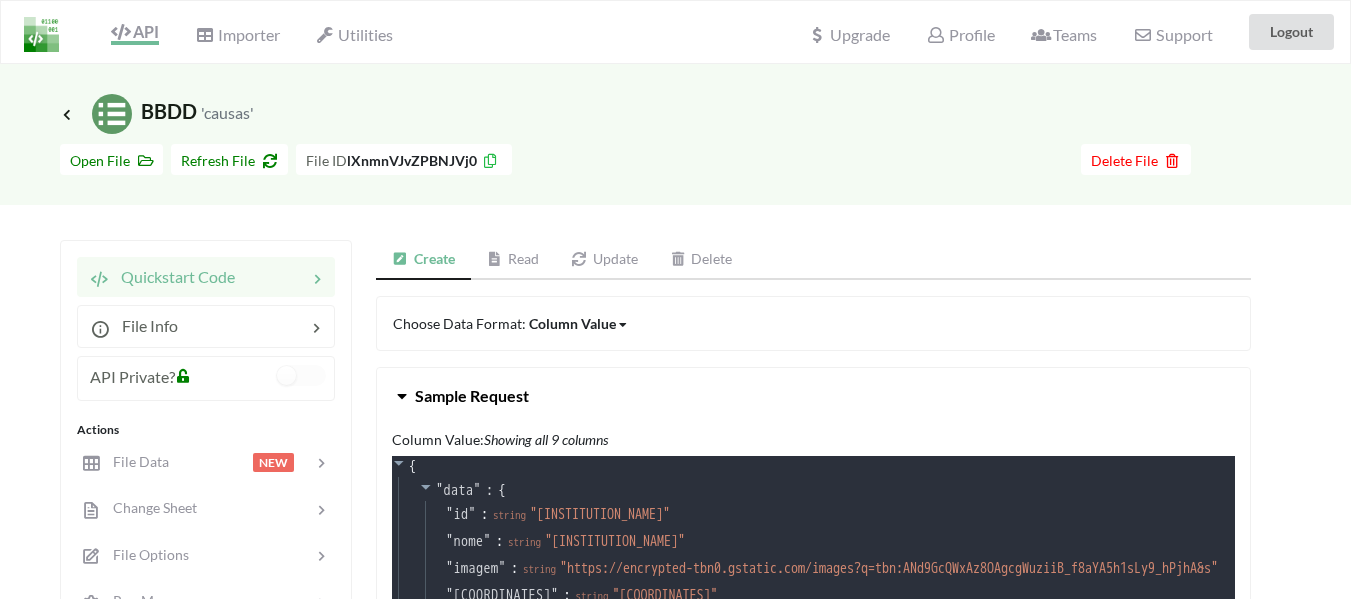 click on "Sample Request" at bounding box center (813, 396) 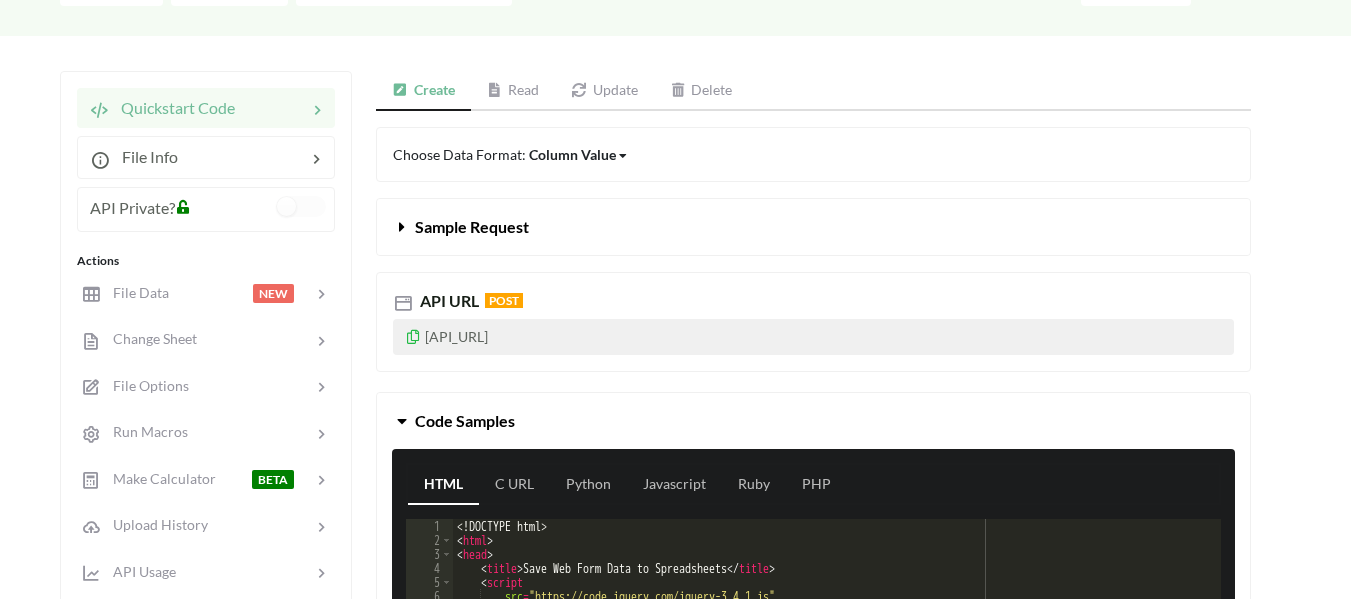 scroll, scrollTop: 200, scrollLeft: 0, axis: vertical 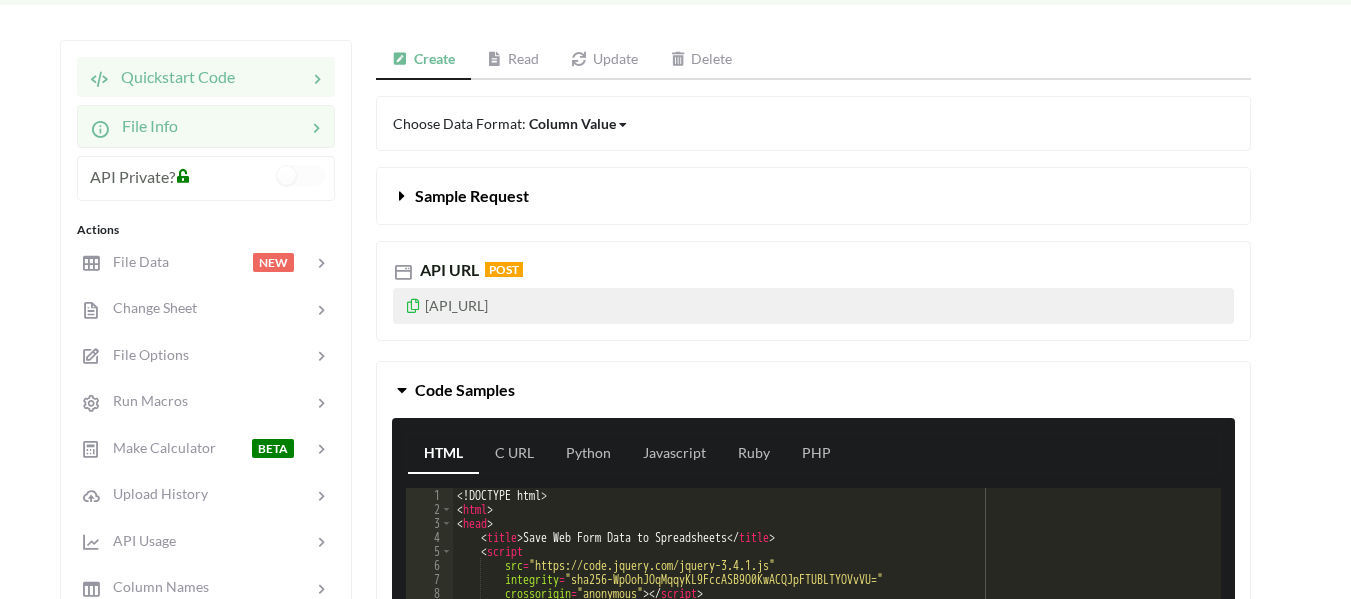 click at bounding box center [242, 126] 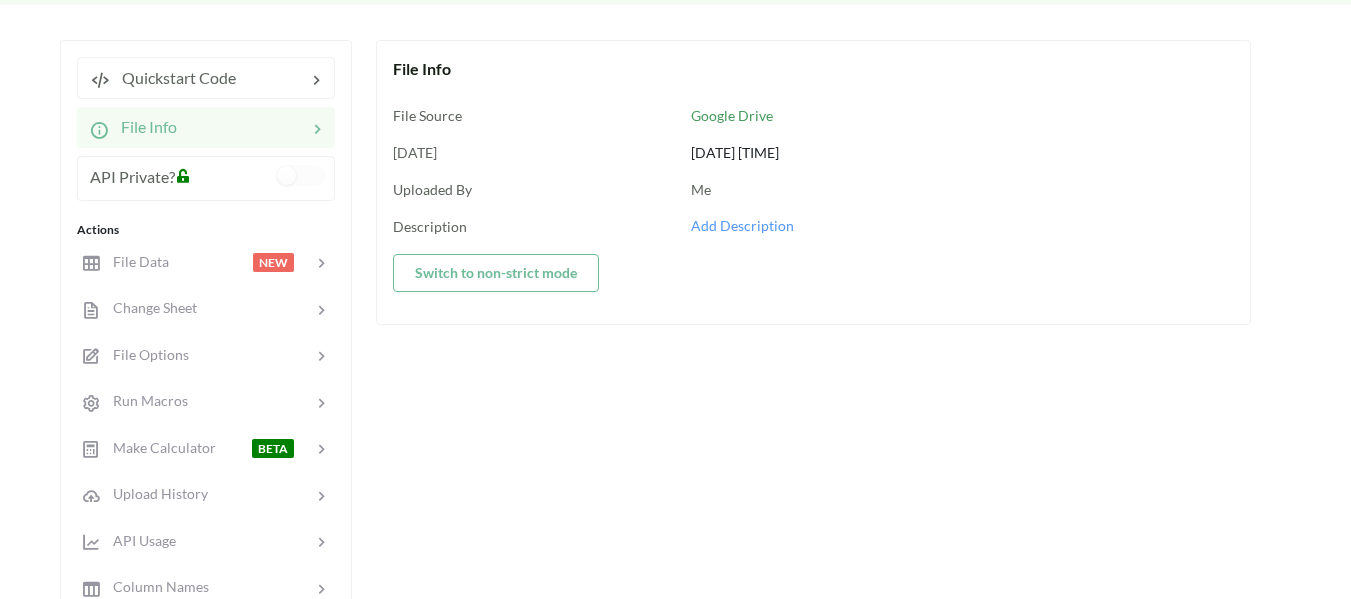 click at bounding box center (242, 127) 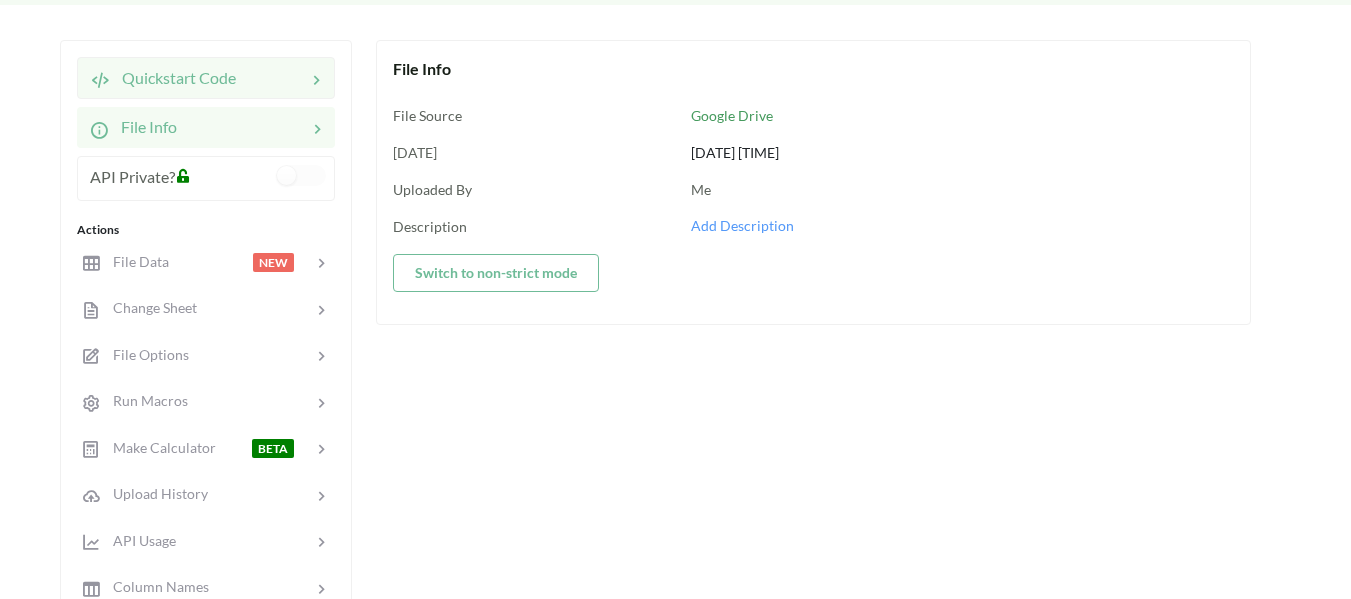 click at bounding box center [271, 78] 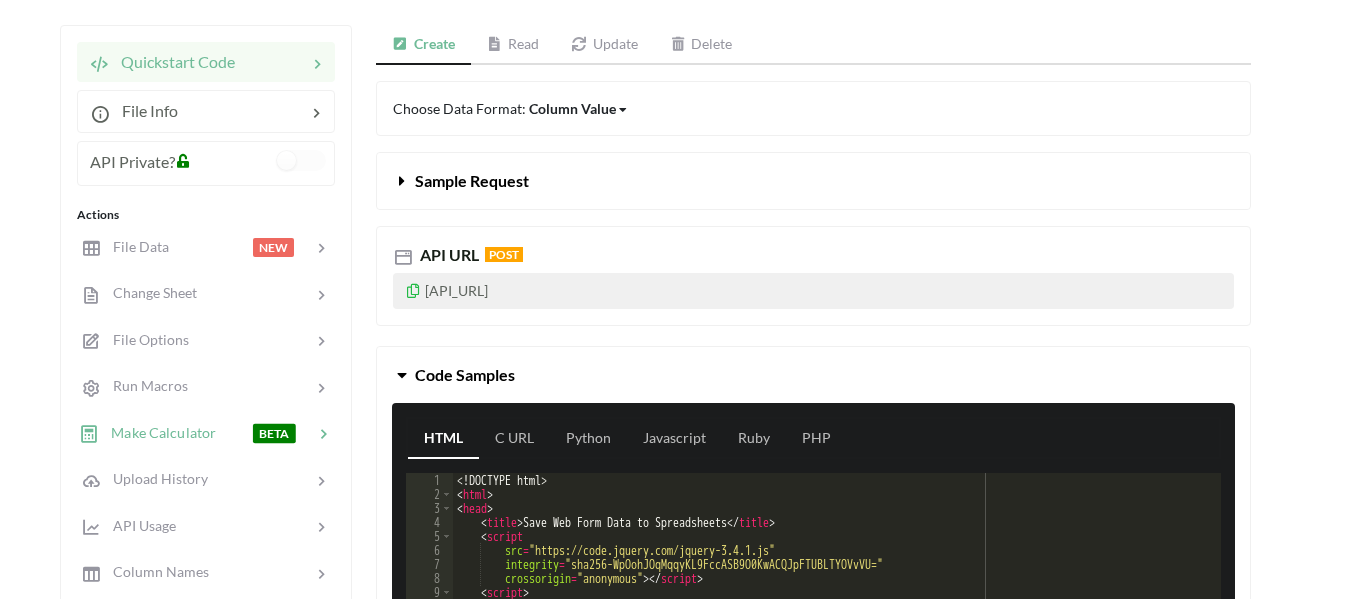 scroll, scrollTop: 200, scrollLeft: 0, axis: vertical 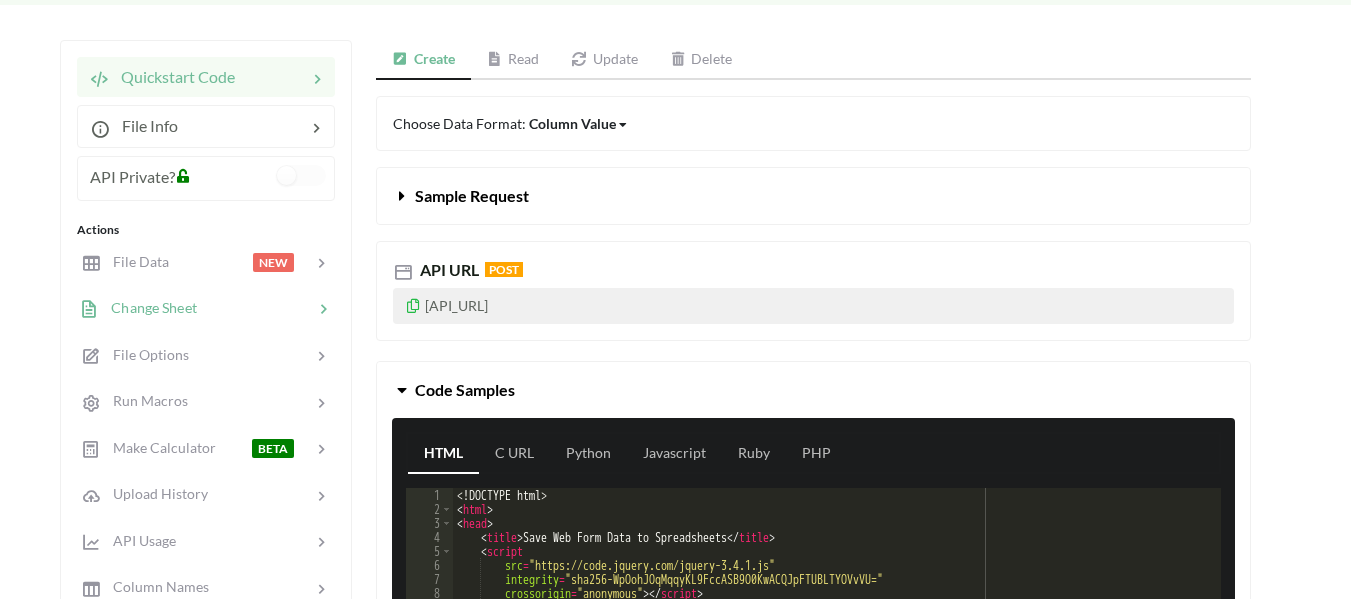 click at bounding box center [255, 308] 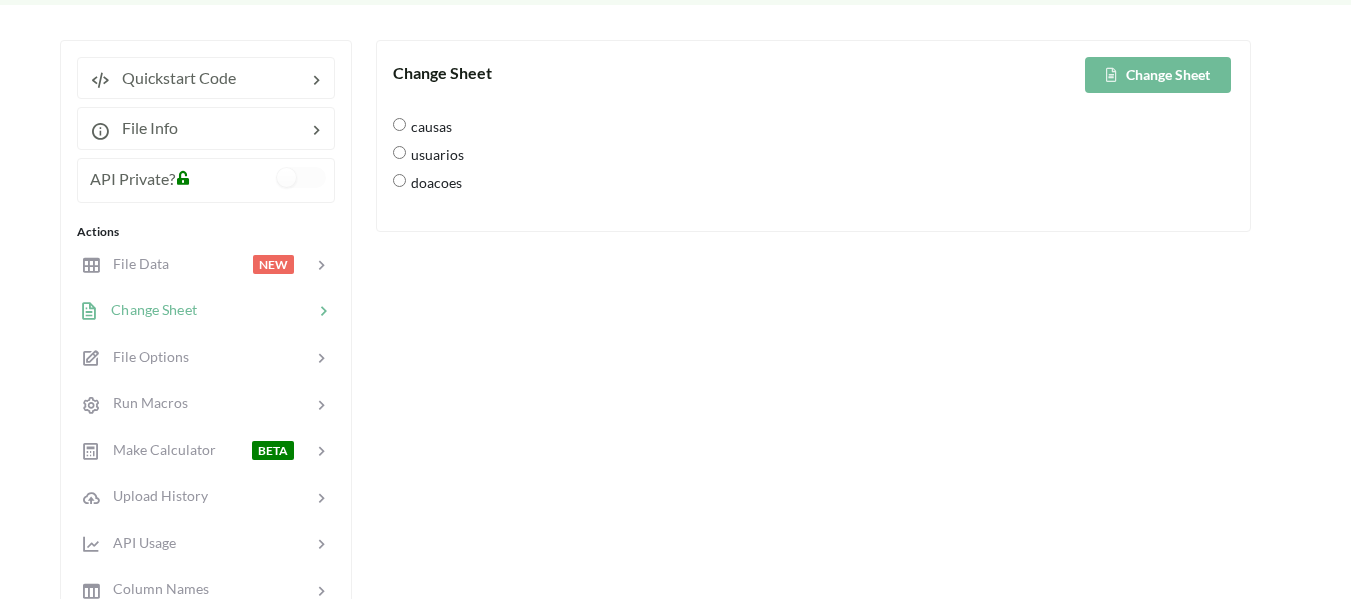 click on "causas" at bounding box center [429, 126] 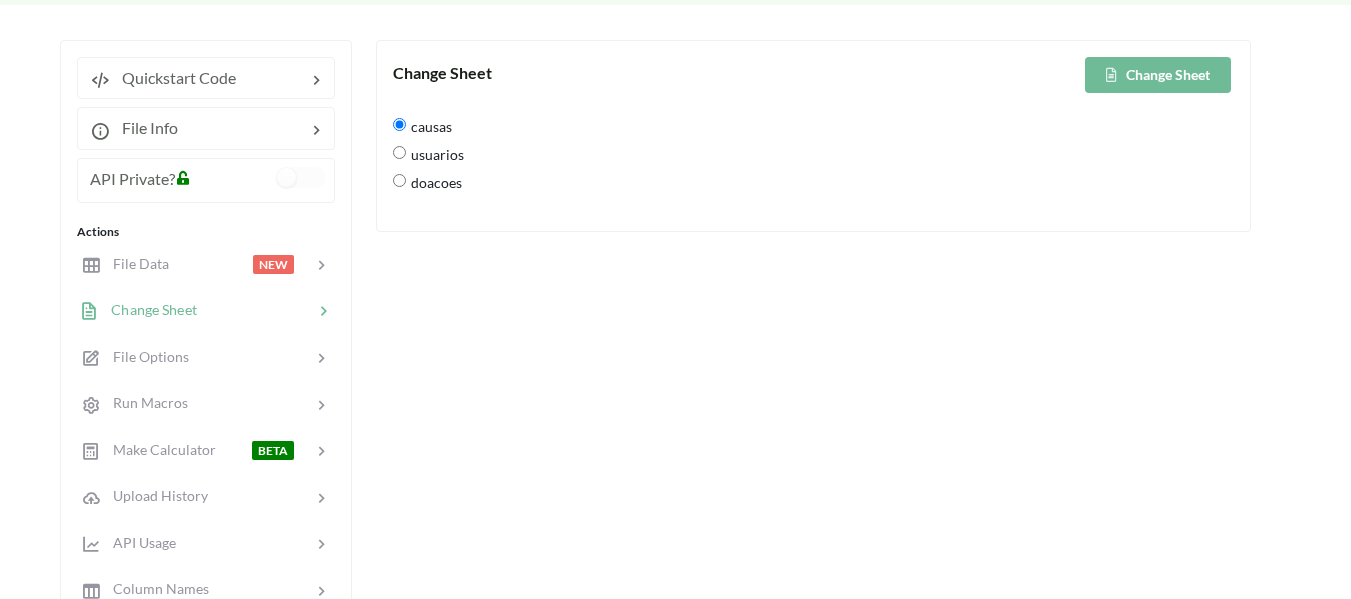 click on "Change Sheet" at bounding box center [1158, 75] 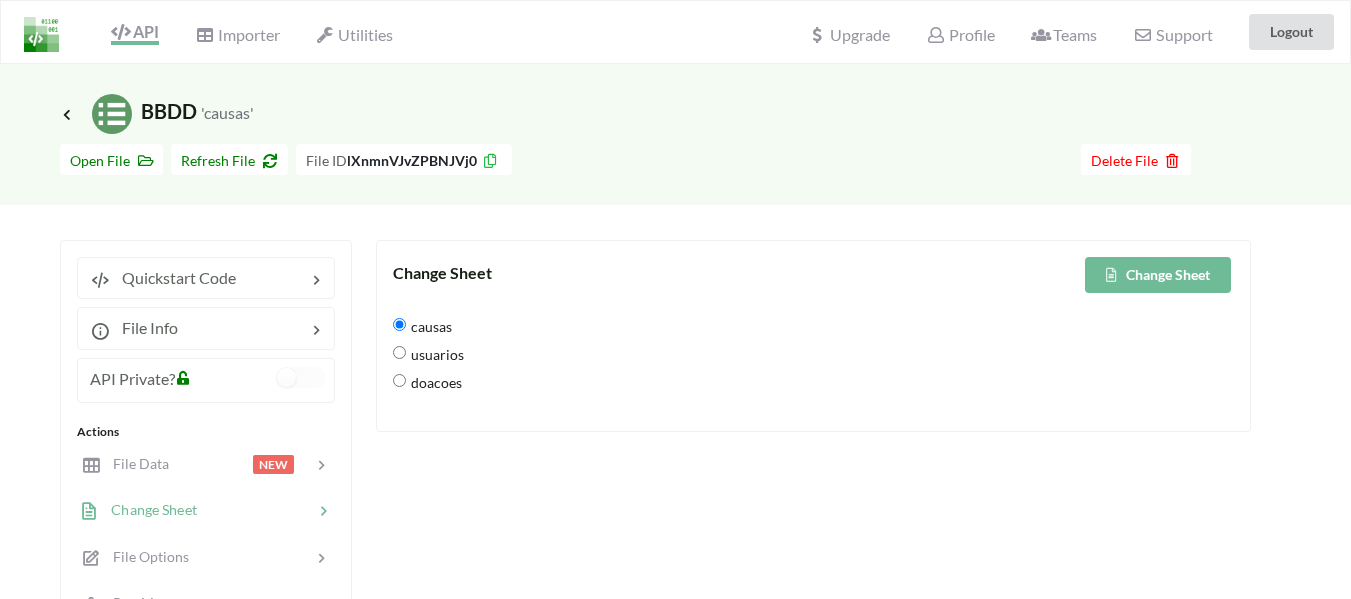 scroll, scrollTop: 100, scrollLeft: 0, axis: vertical 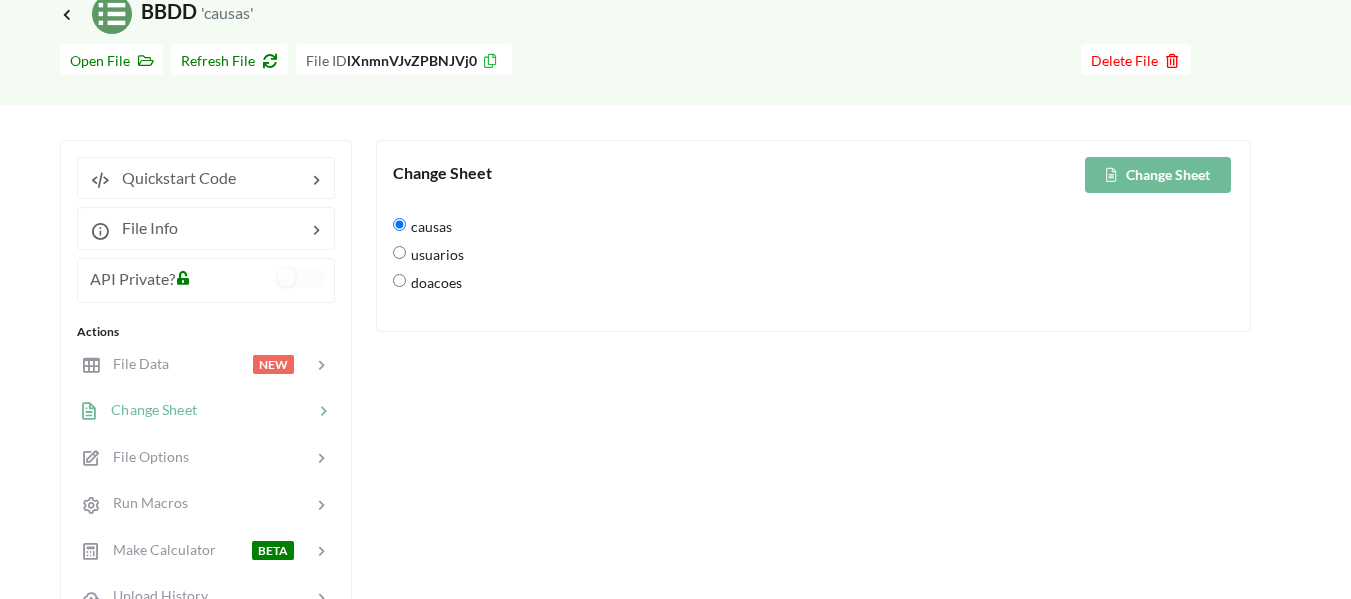 click on "usuarios" at bounding box center (435, 254) 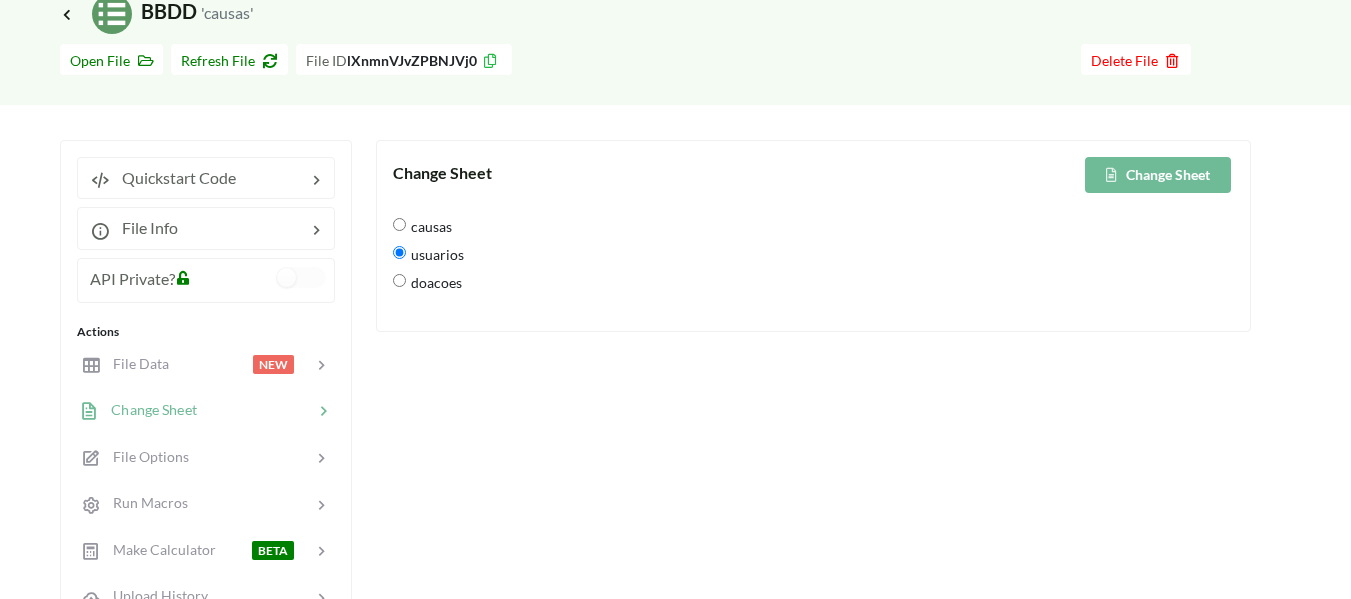 click on "Change Sheet Change Sheet causas usuarios doacoes" at bounding box center [813, 236] 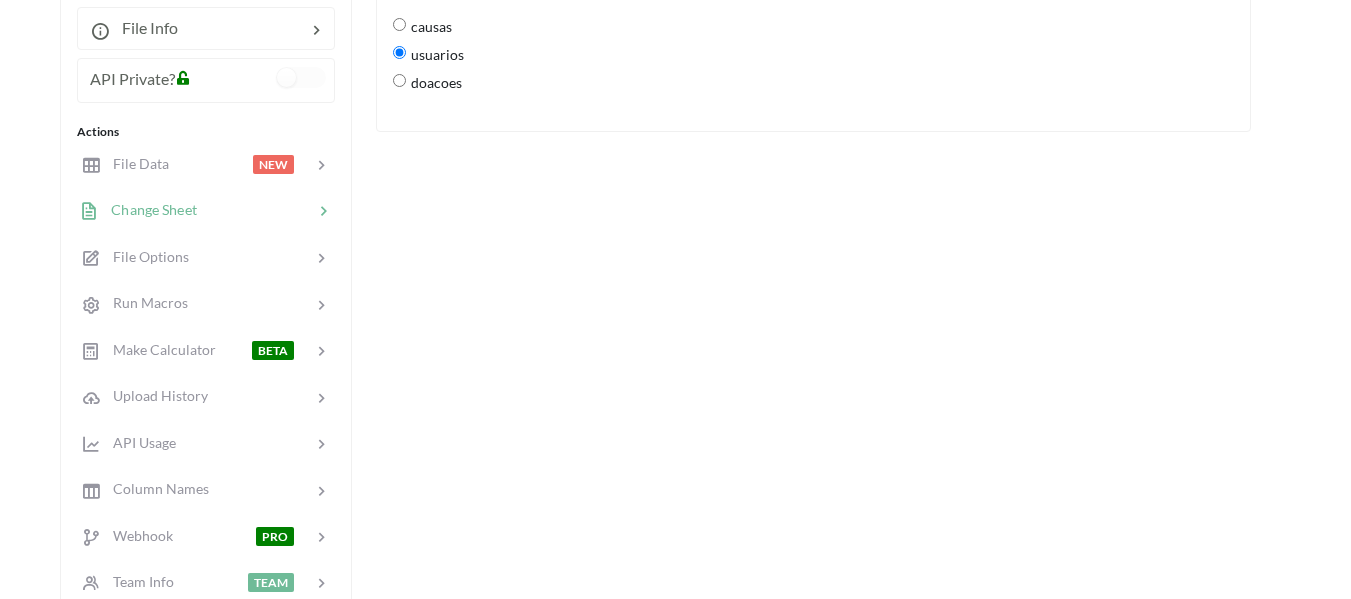 click on "doacoes" at bounding box center [434, 82] 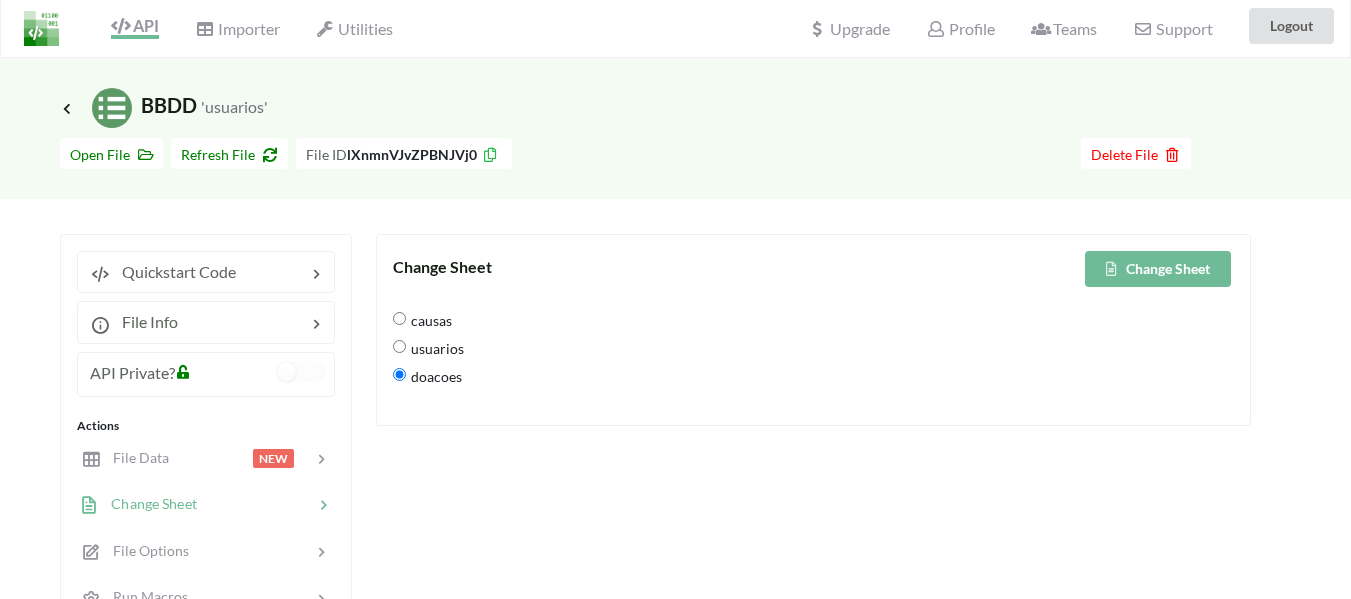 scroll, scrollTop: 0, scrollLeft: 0, axis: both 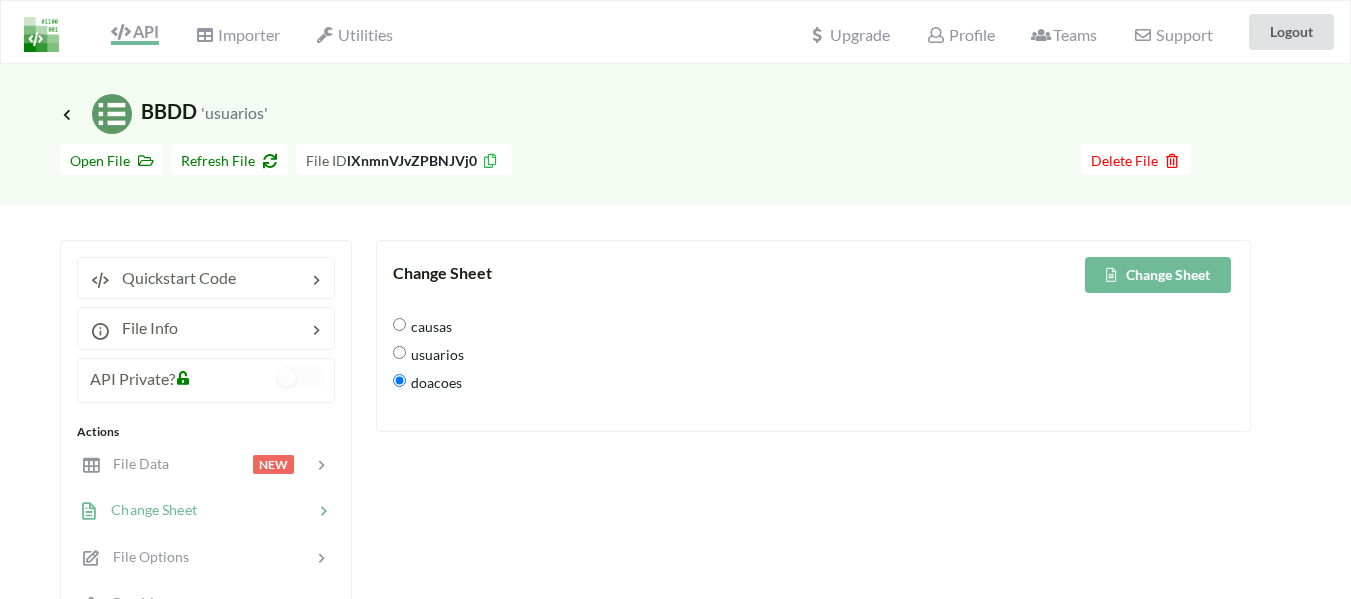 click on "Change Sheet Change Sheet causas usuarios doacoes" at bounding box center (813, 336) 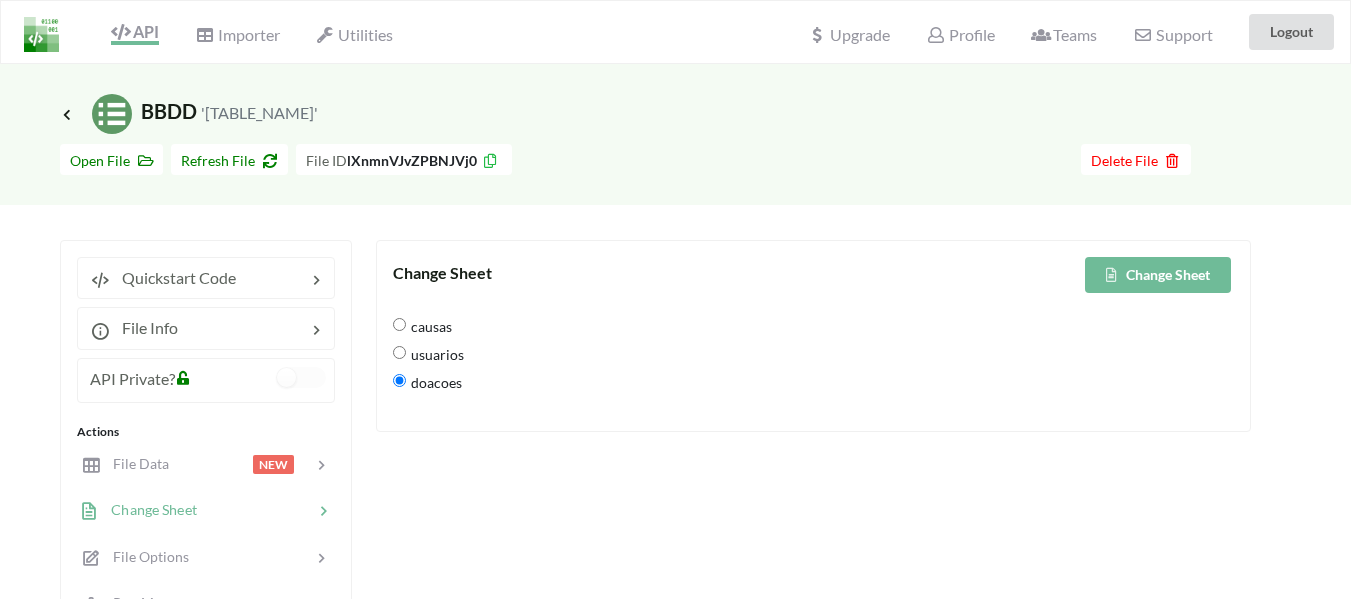 drag, startPoint x: 871, startPoint y: 185, endPoint x: 801, endPoint y: 155, distance: 76.15773 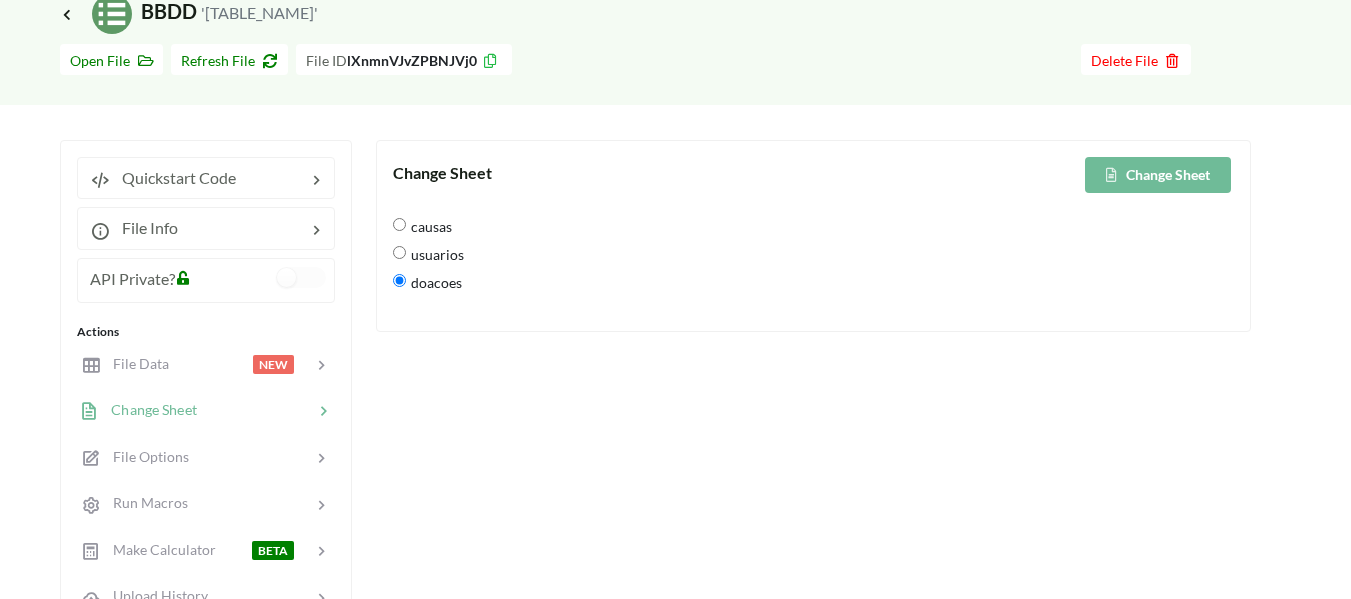 scroll, scrollTop: 0, scrollLeft: 0, axis: both 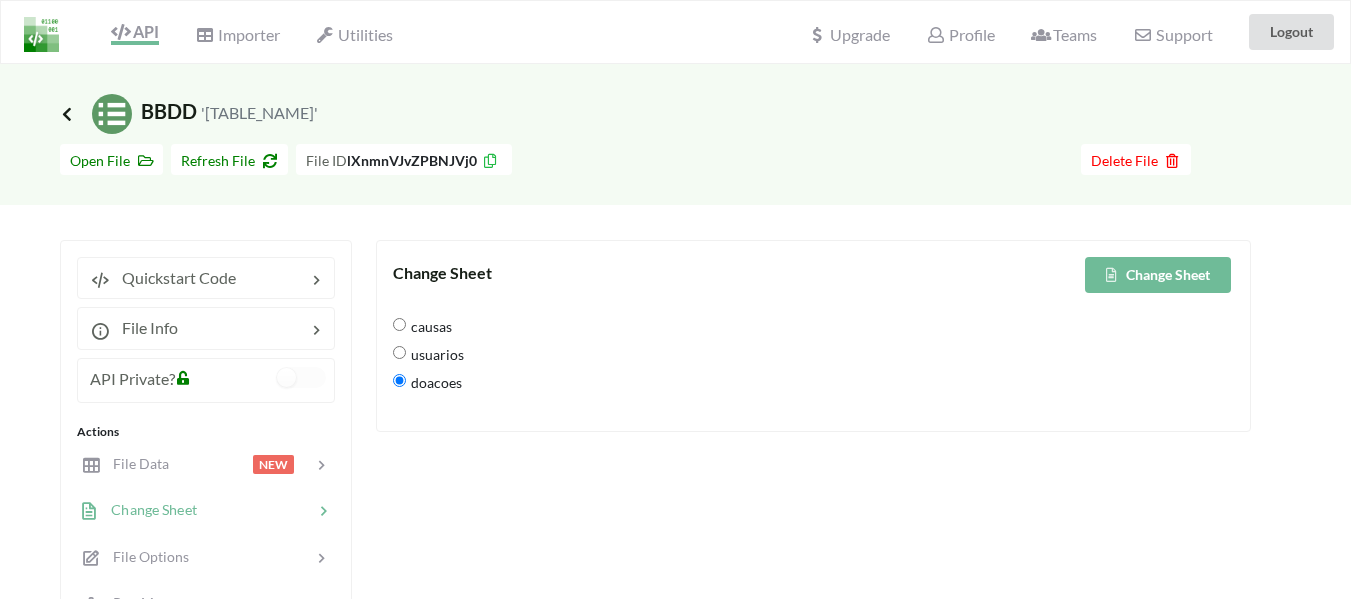 click at bounding box center [67, 114] 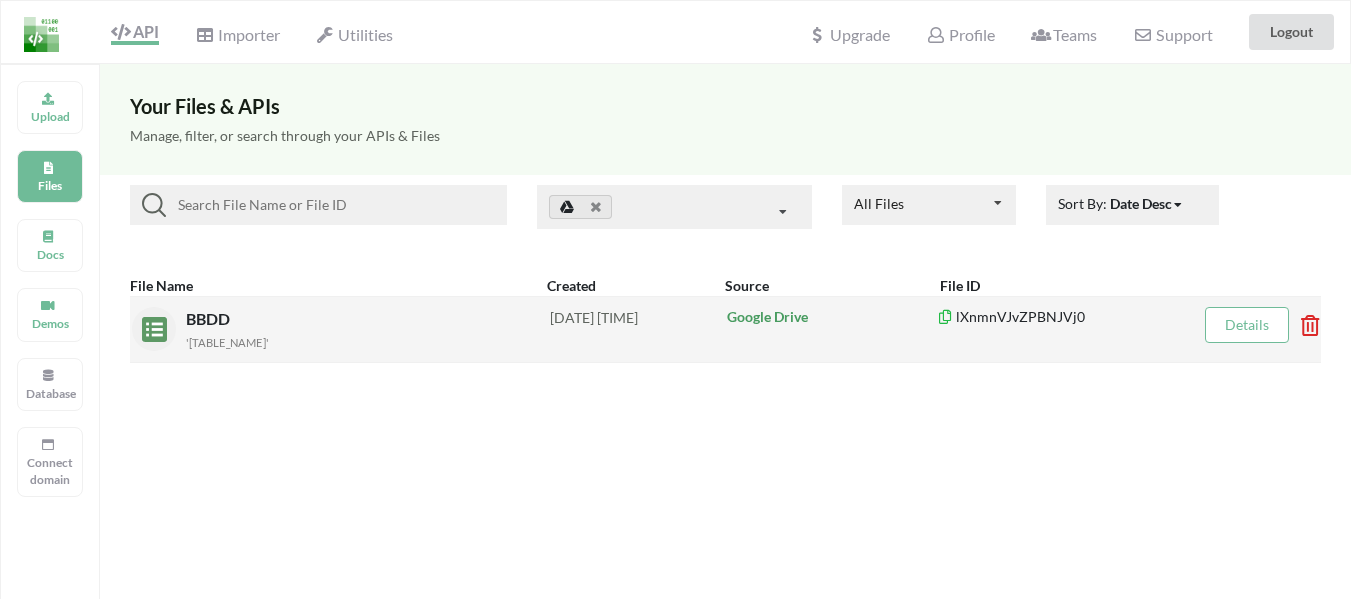 click on "'[TABLE_NAME]'" at bounding box center (368, 341) 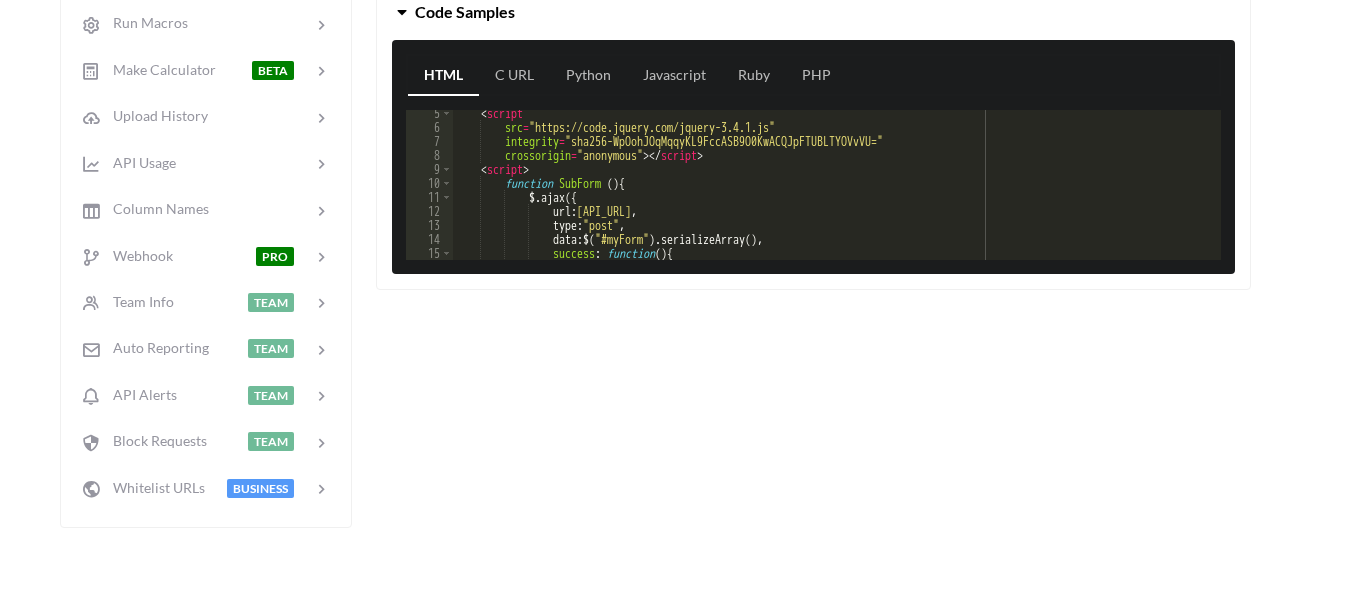 scroll, scrollTop: 686, scrollLeft: 0, axis: vertical 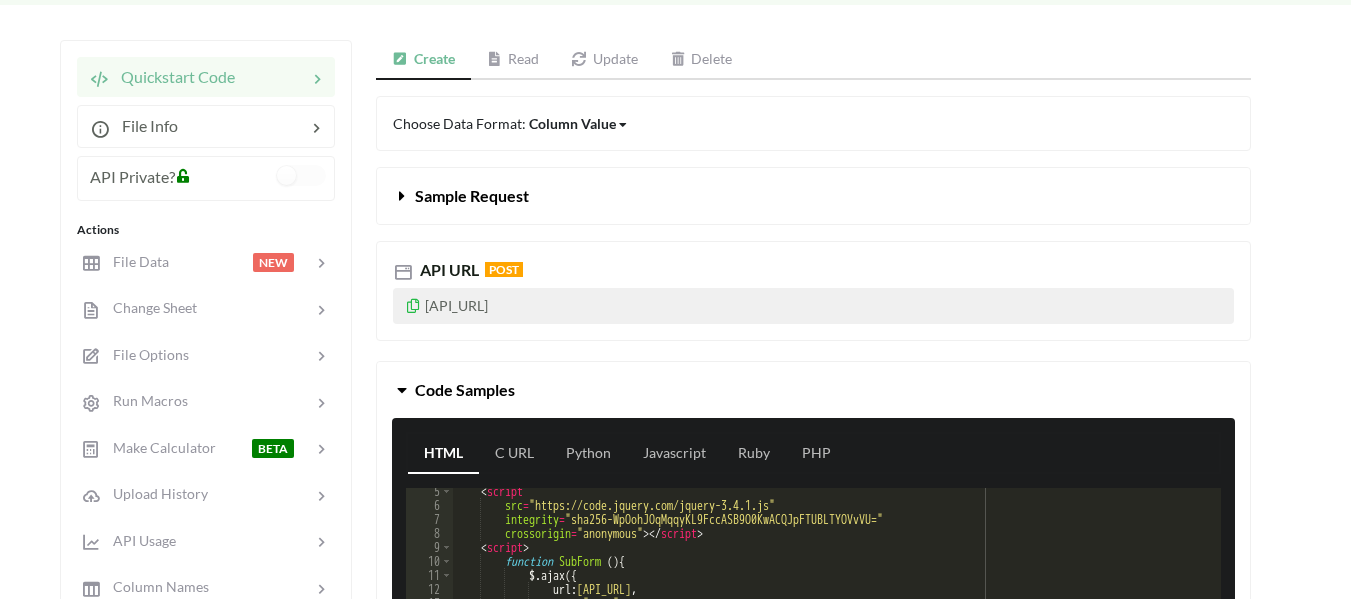 click at bounding box center [623, 125] 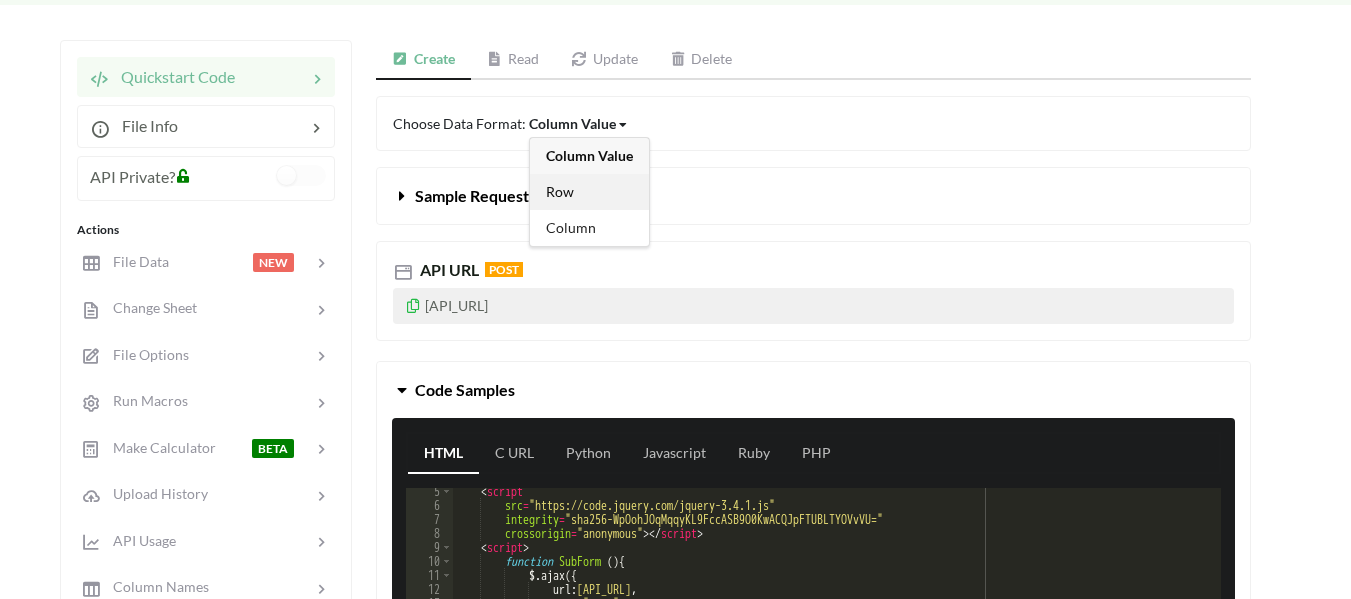 click on "Row" at bounding box center (589, 192) 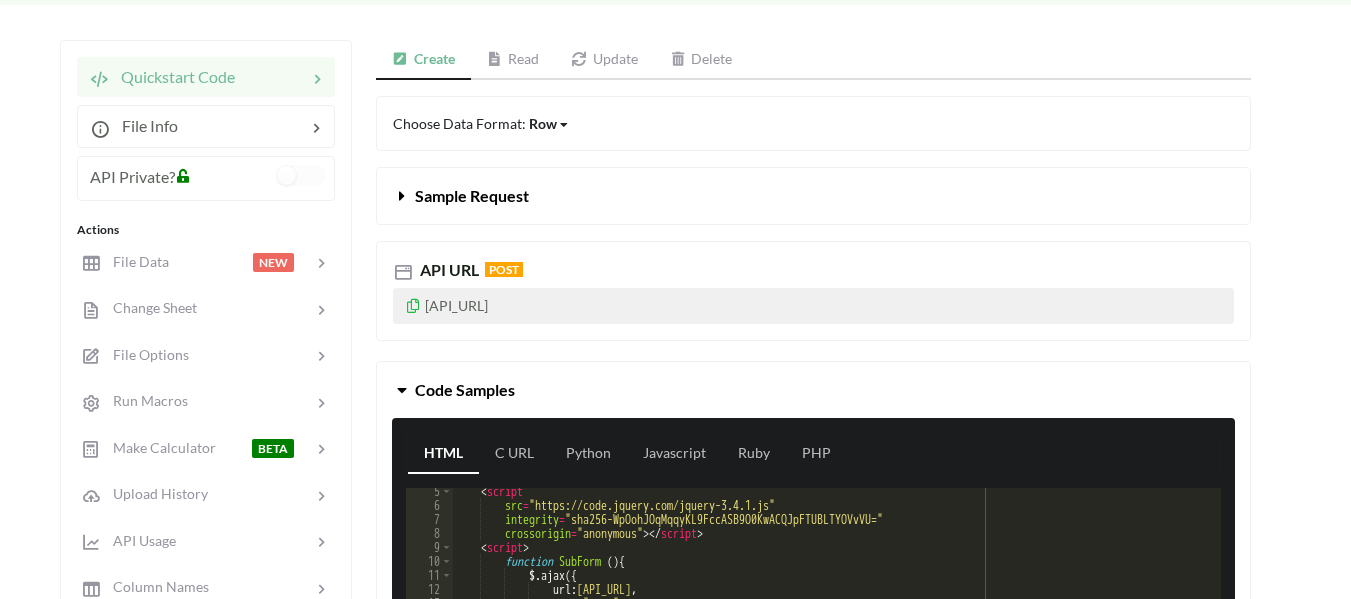 click on "Row" at bounding box center [543, 123] 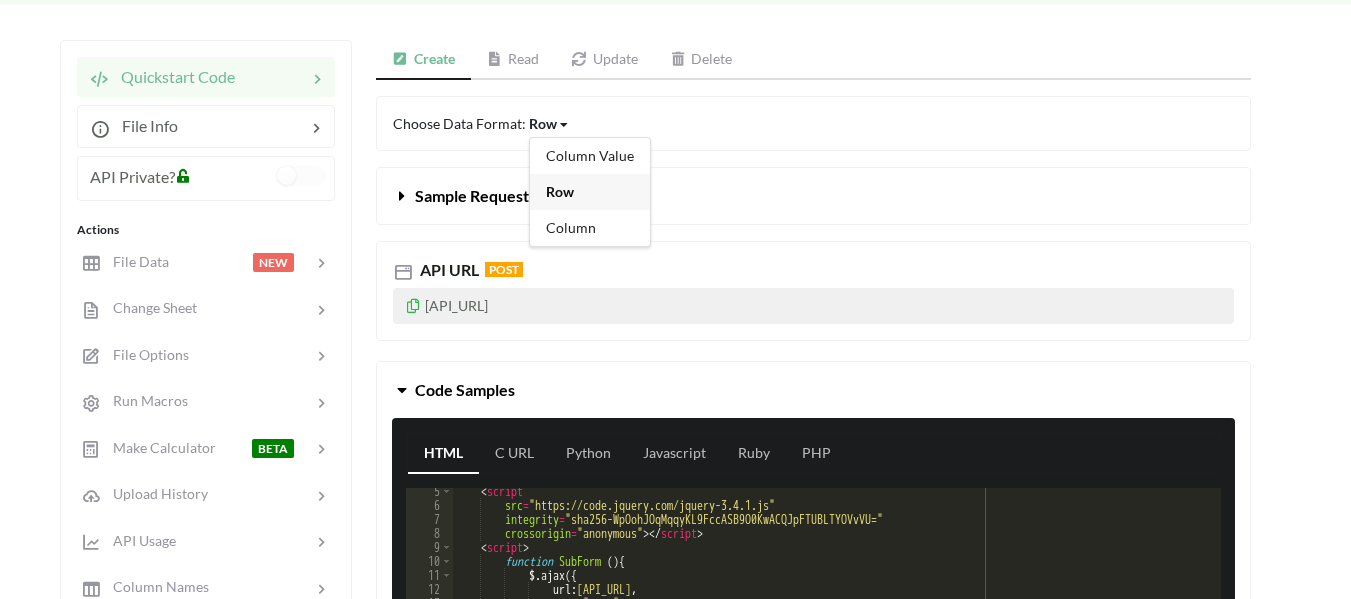 click on "Column Value" at bounding box center (590, 156) 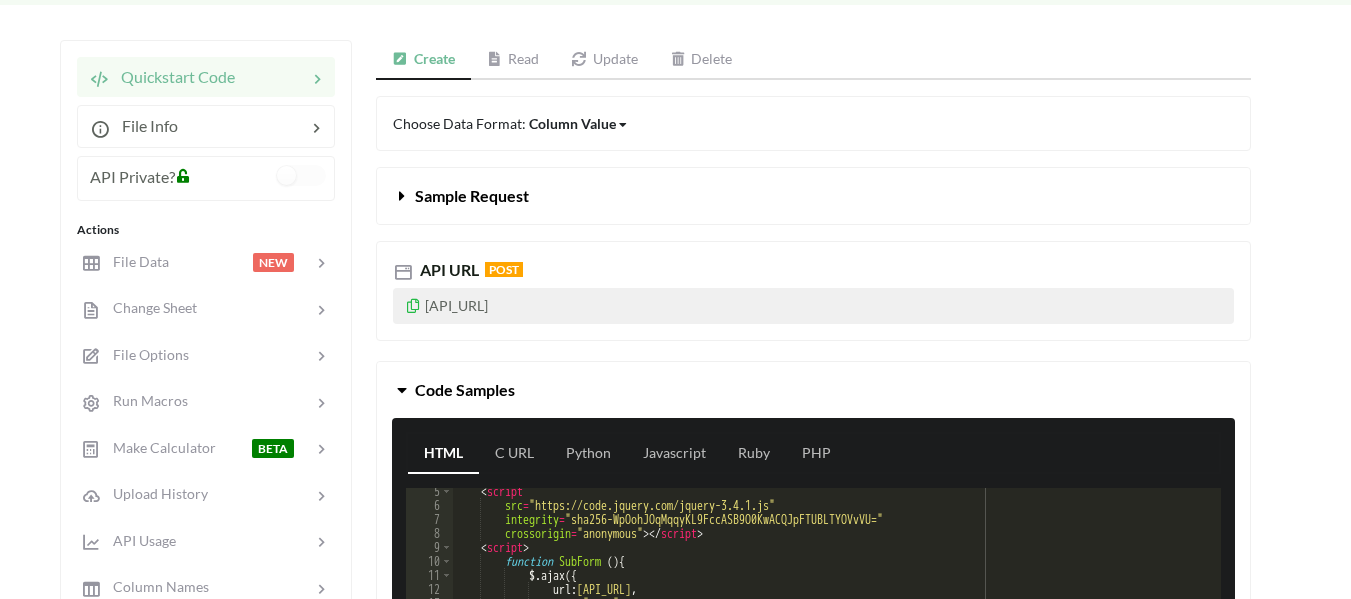 click on "Read" at bounding box center [513, 60] 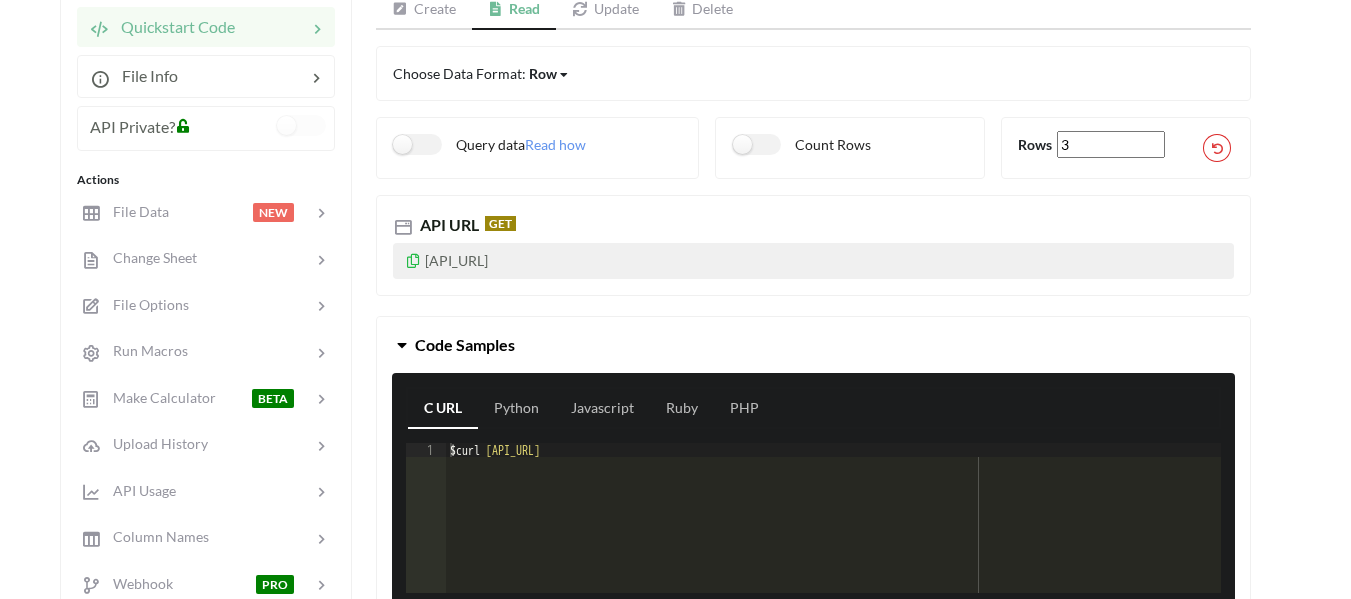 scroll, scrollTop: 300, scrollLeft: 0, axis: vertical 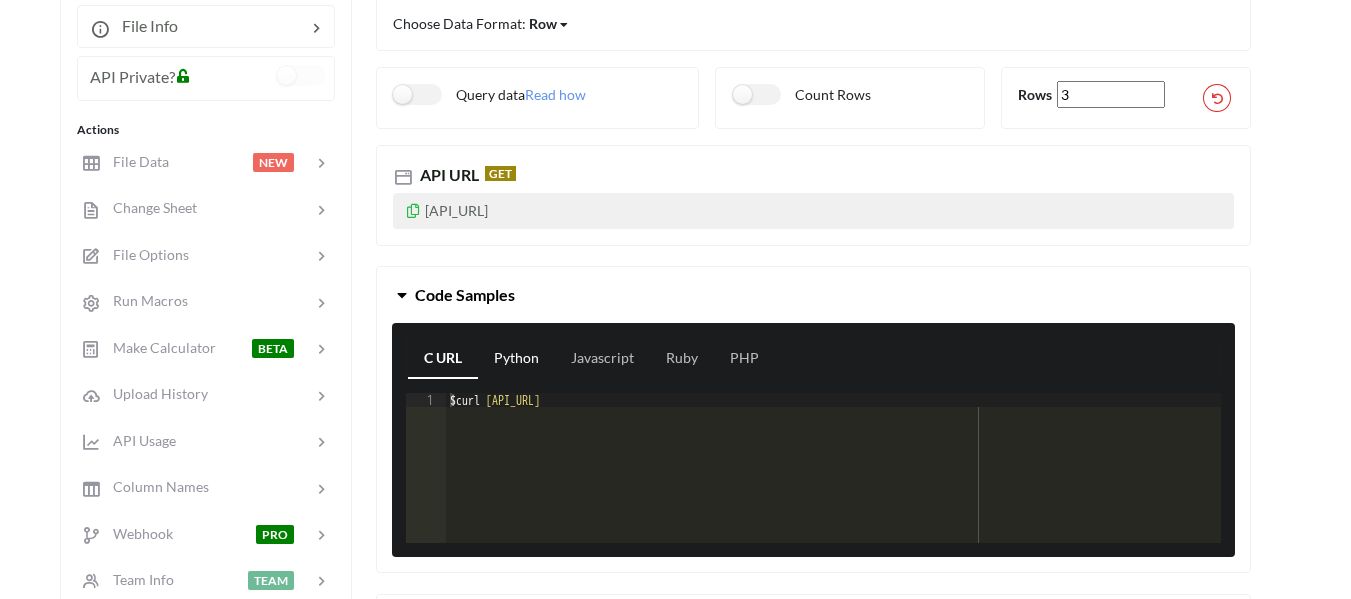 click on "Python" at bounding box center [516, 359] 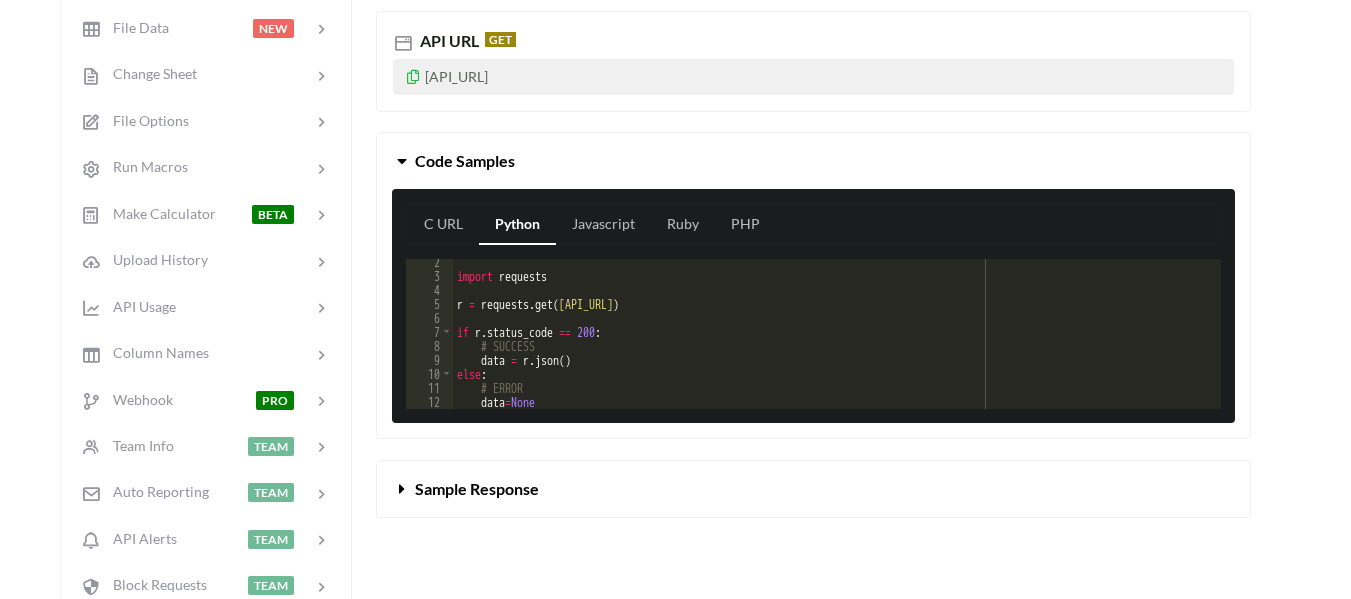 scroll, scrollTop: 100, scrollLeft: 0, axis: vertical 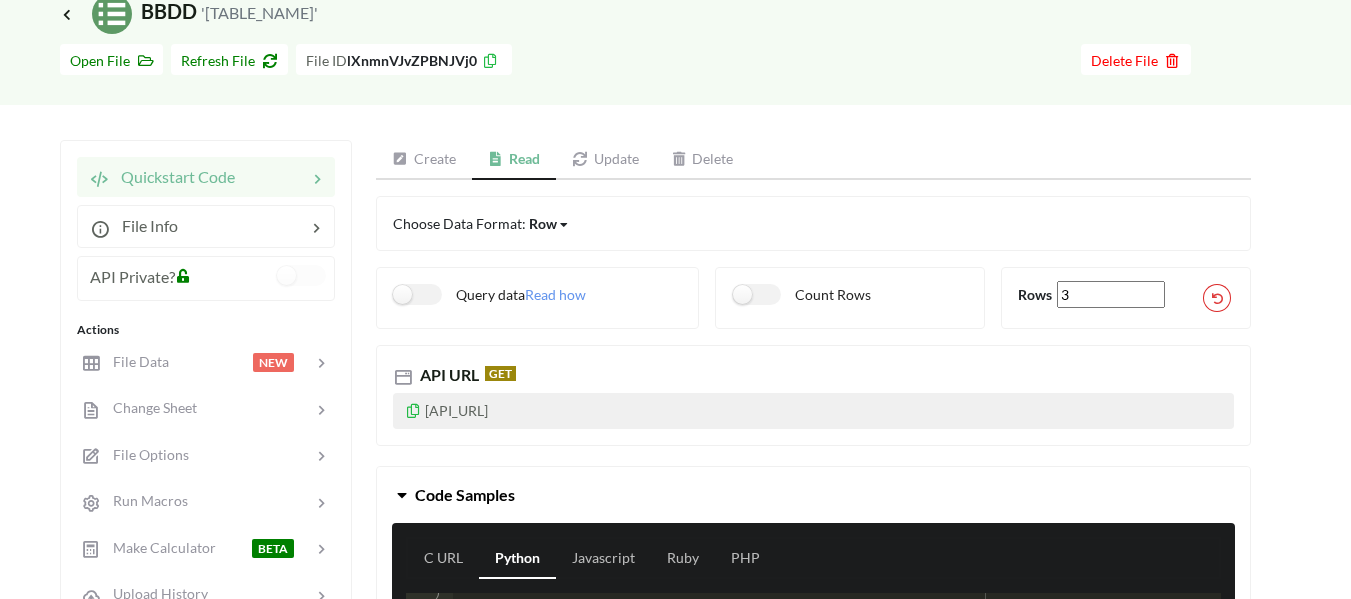 click on "Update" at bounding box center [605, 160] 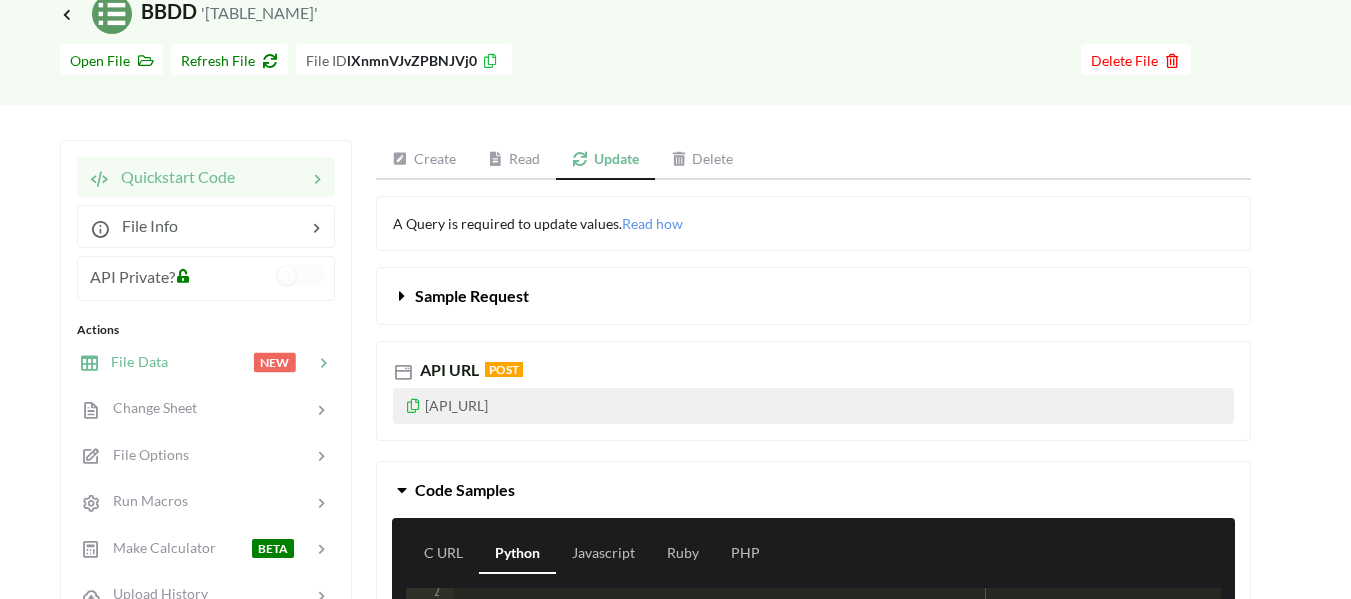 click on "File Data NEW" at bounding box center (205, 361) 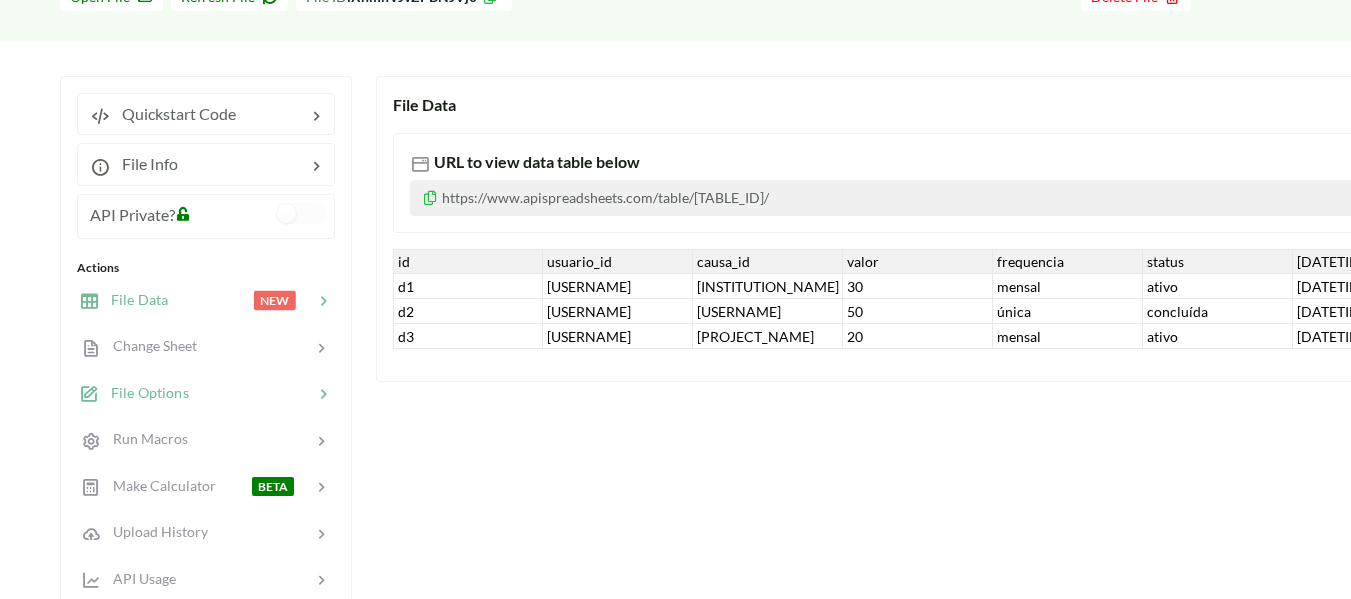 scroll, scrollTop: 200, scrollLeft: 0, axis: vertical 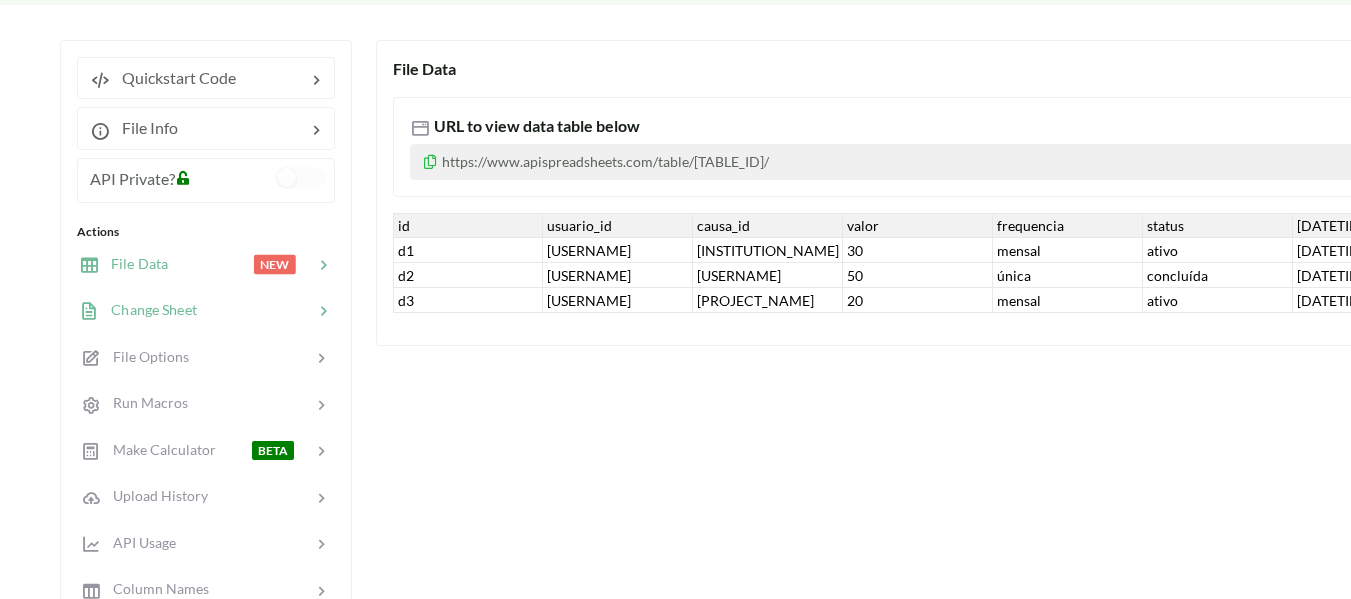 click at bounding box center [255, 310] 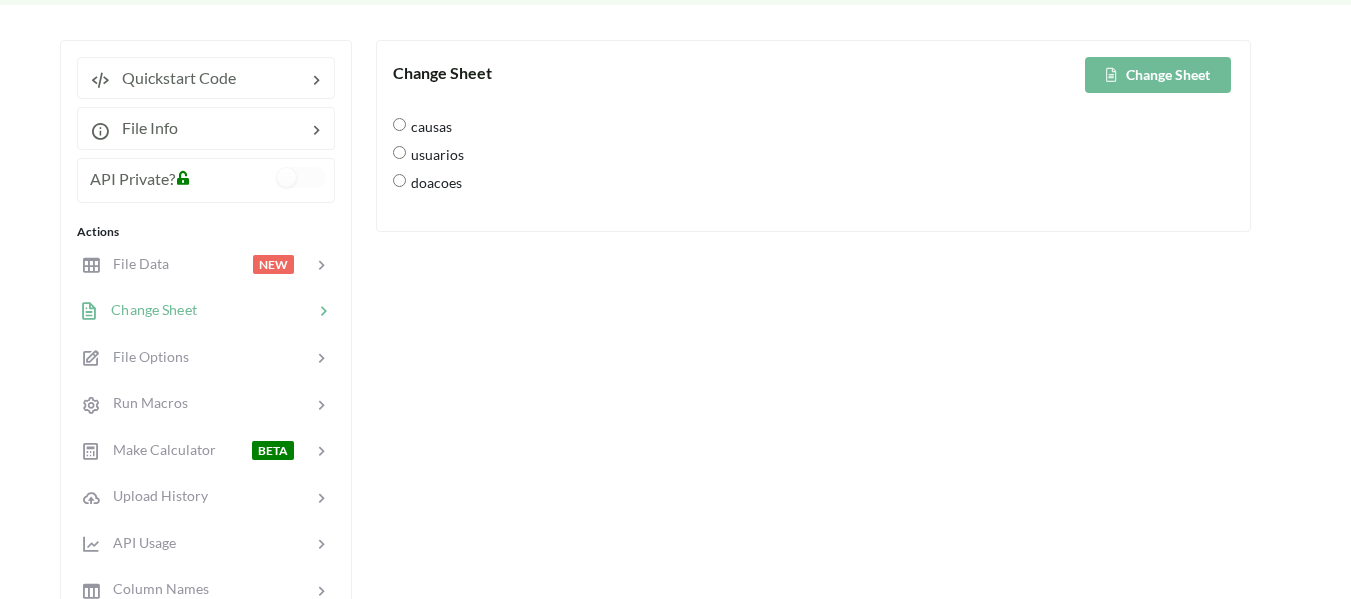 click on "doacoes" at bounding box center [434, 182] 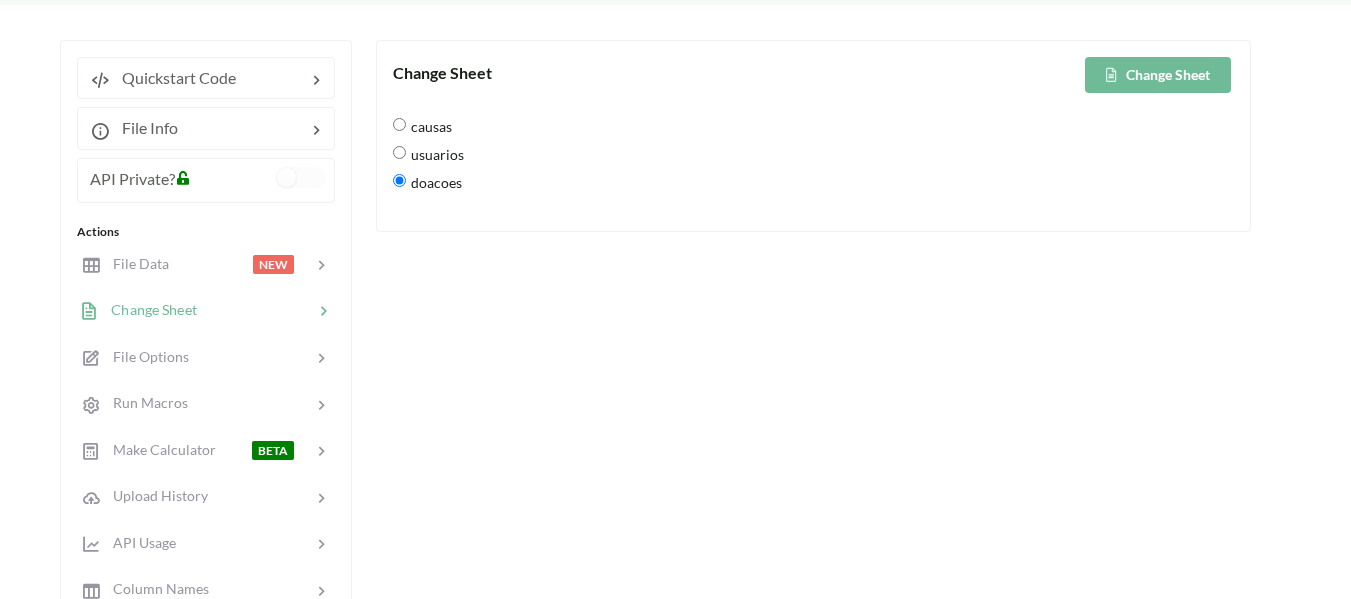 click on "Change Sheet" at bounding box center [1158, 75] 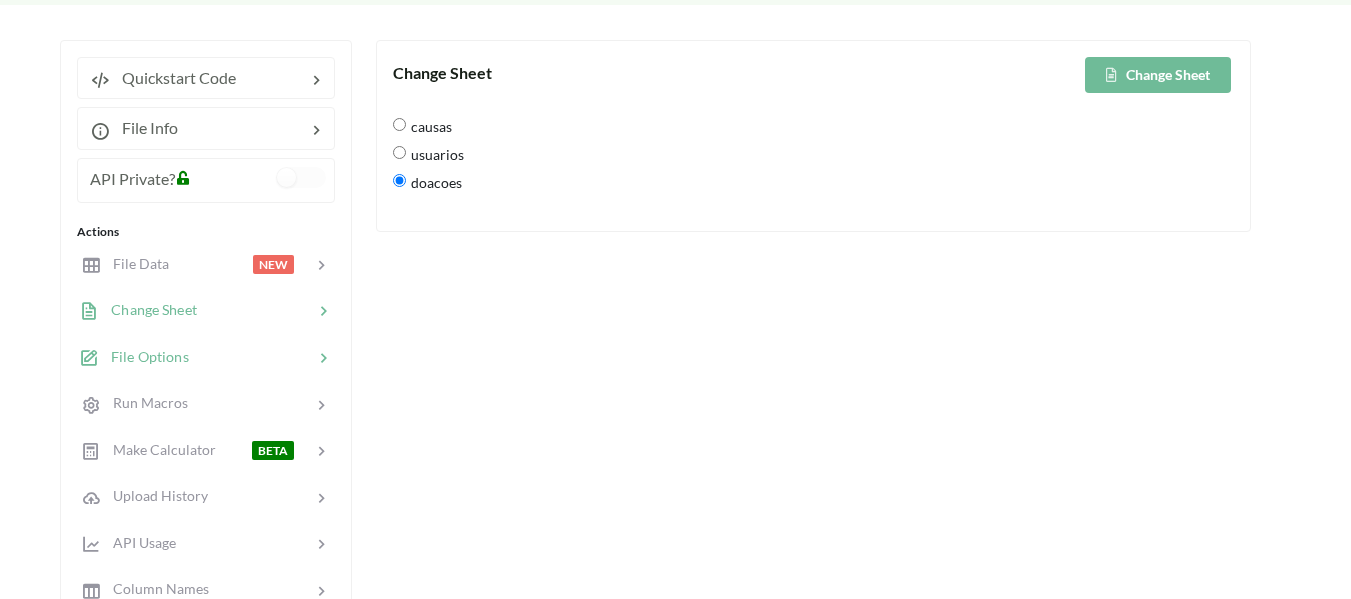 click at bounding box center [251, 357] 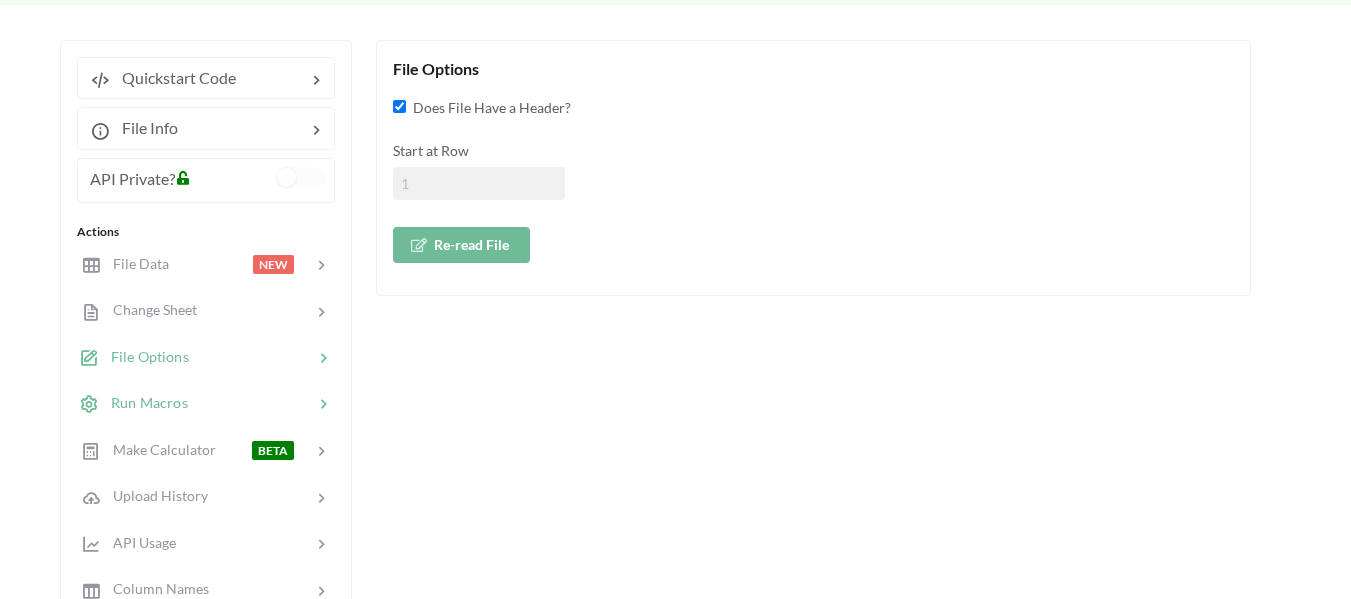 click at bounding box center (250, 403) 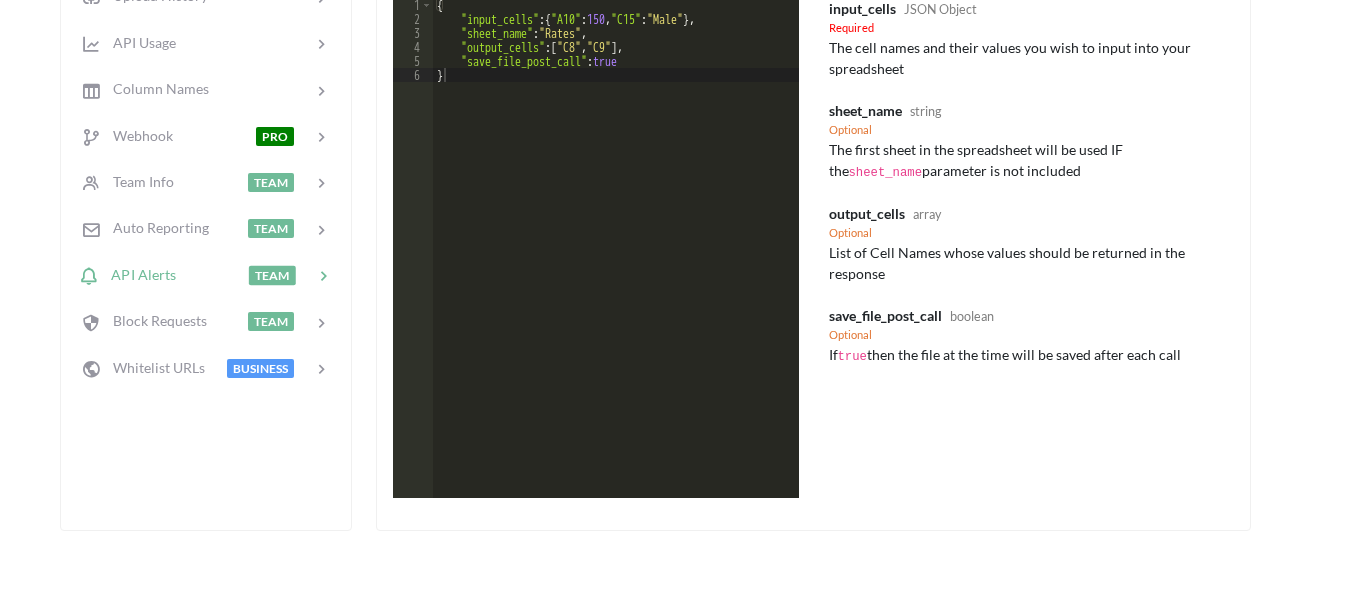 scroll, scrollTop: 500, scrollLeft: 0, axis: vertical 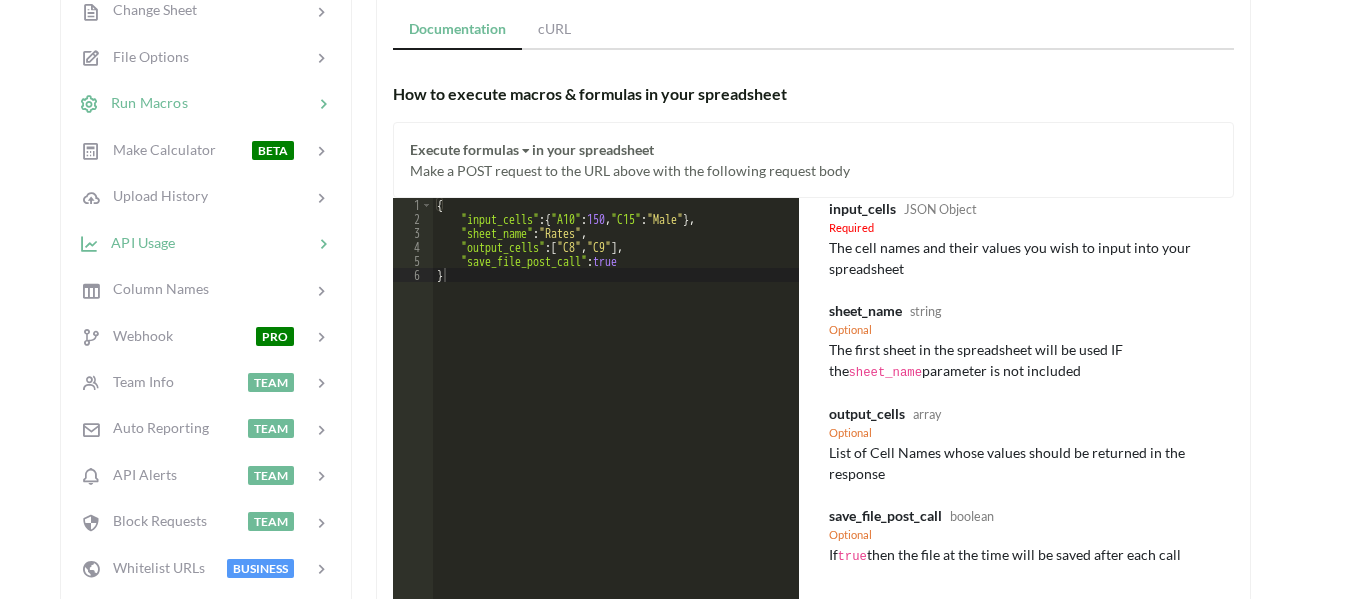 click at bounding box center [244, 242] 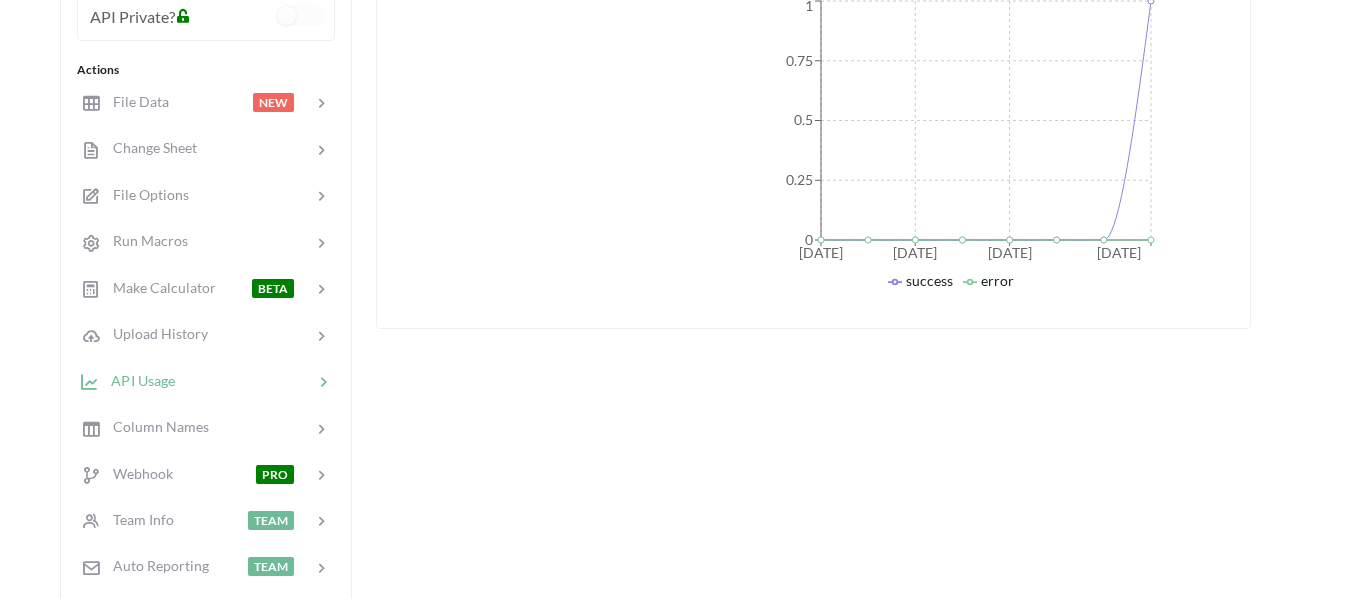 scroll, scrollTop: 400, scrollLeft: 0, axis: vertical 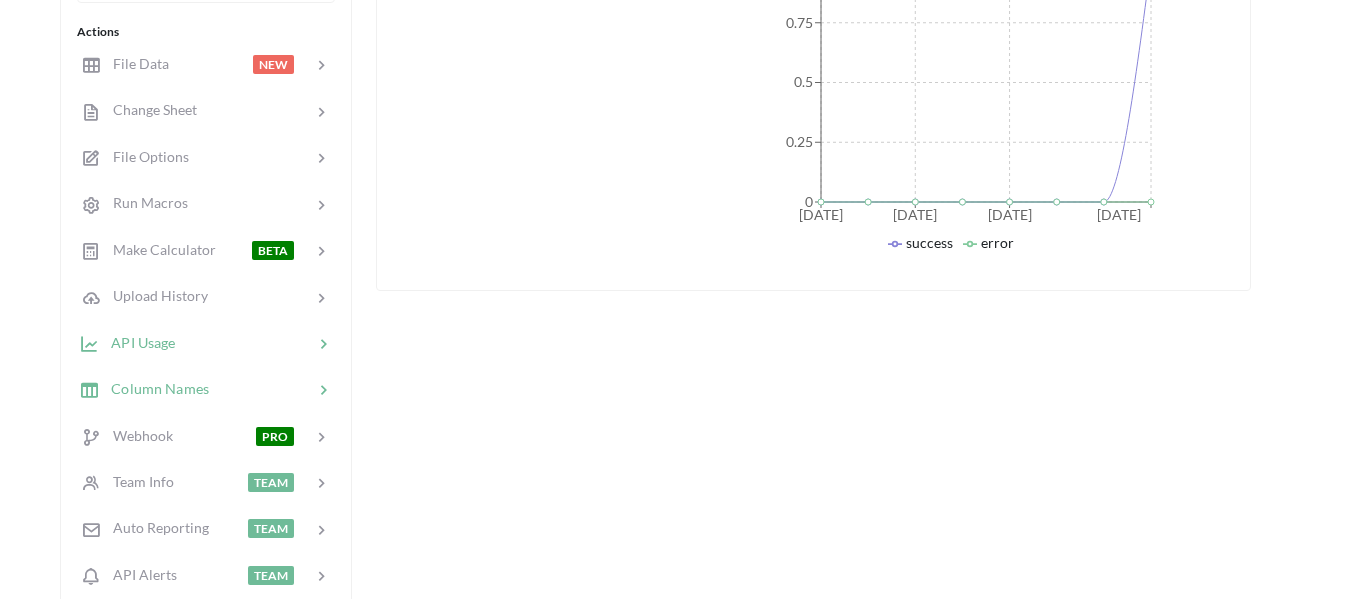 click on "Column Names" at bounding box center [144, 389] 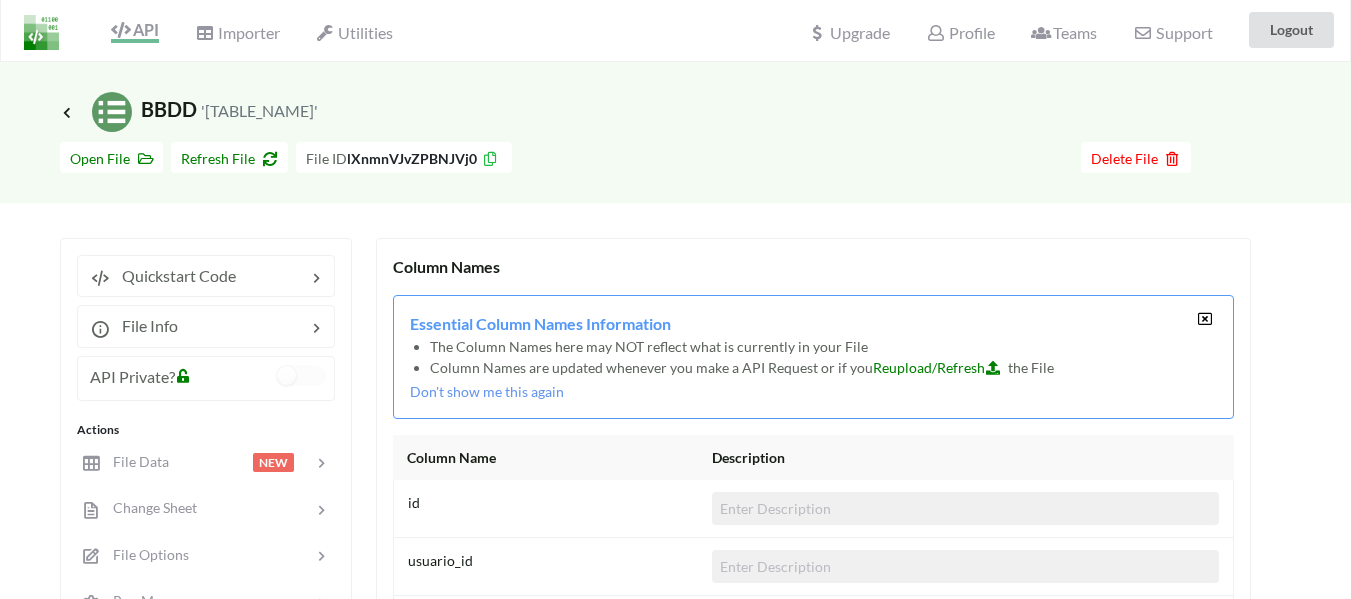 scroll, scrollTop: 0, scrollLeft: 0, axis: both 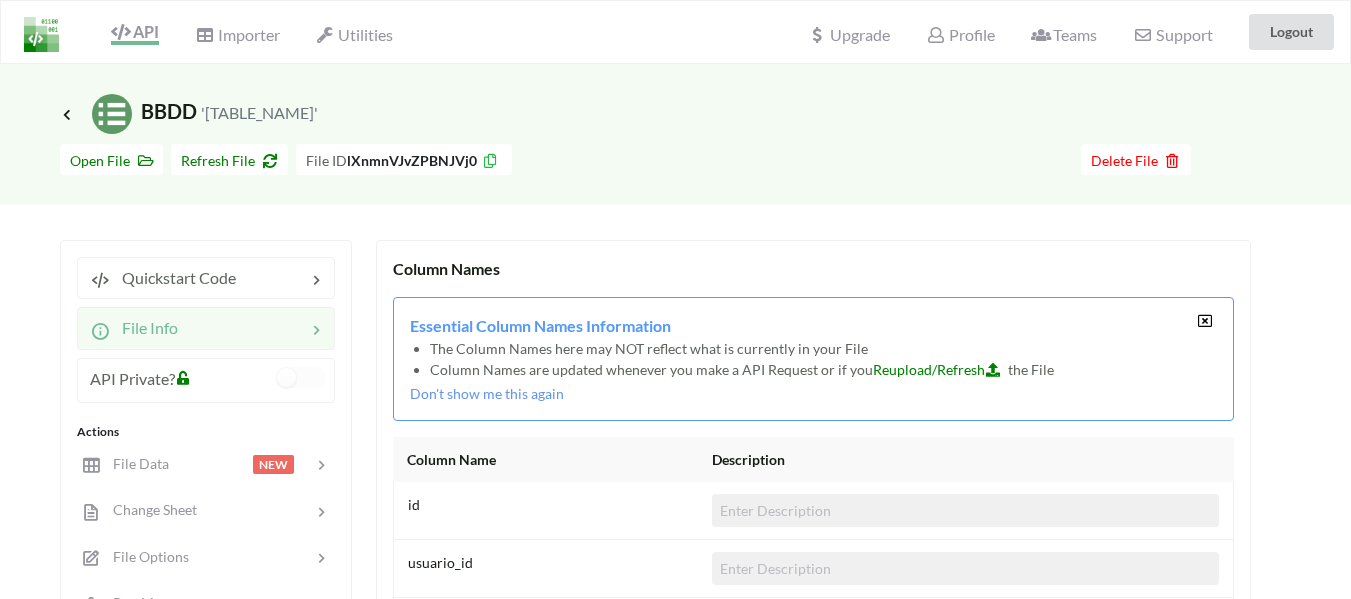 click at bounding box center [242, 328] 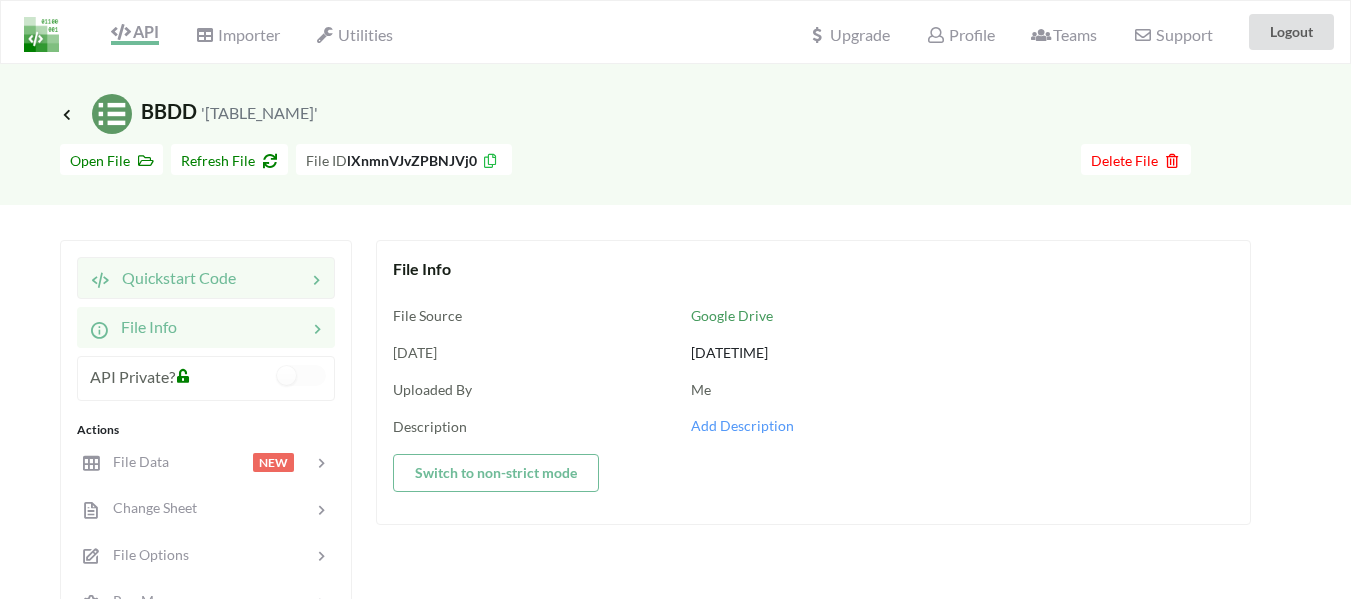 click on "Quickstart Code" at bounding box center (163, 278) 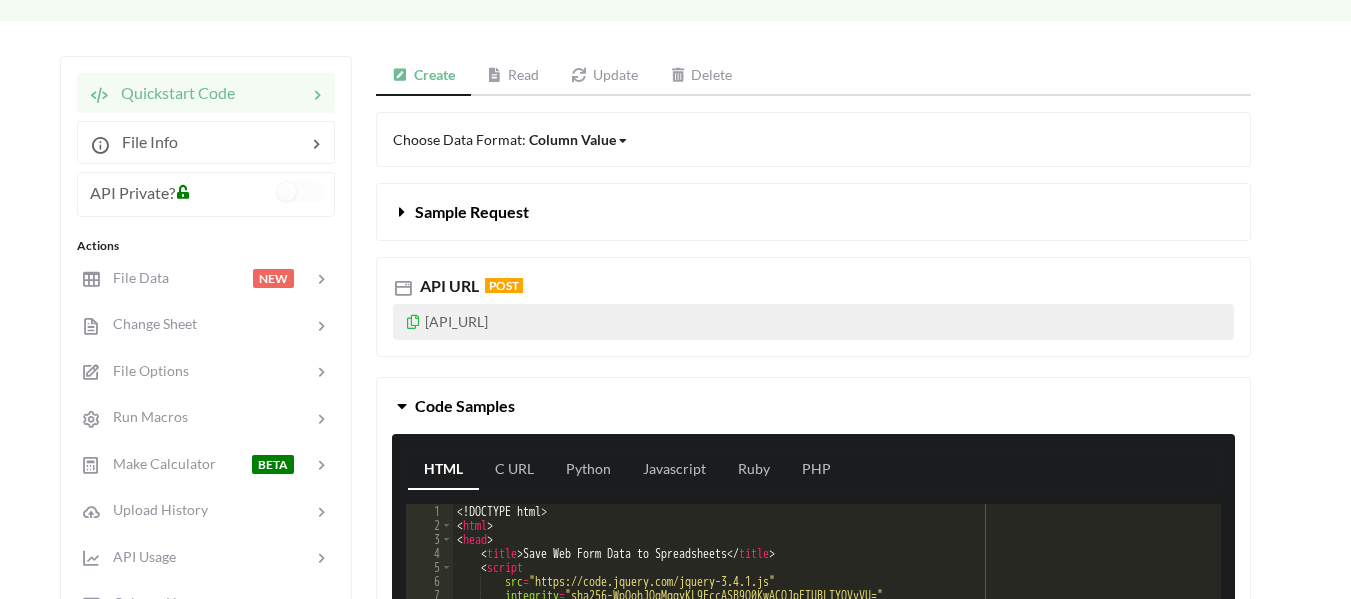 scroll, scrollTop: 200, scrollLeft: 0, axis: vertical 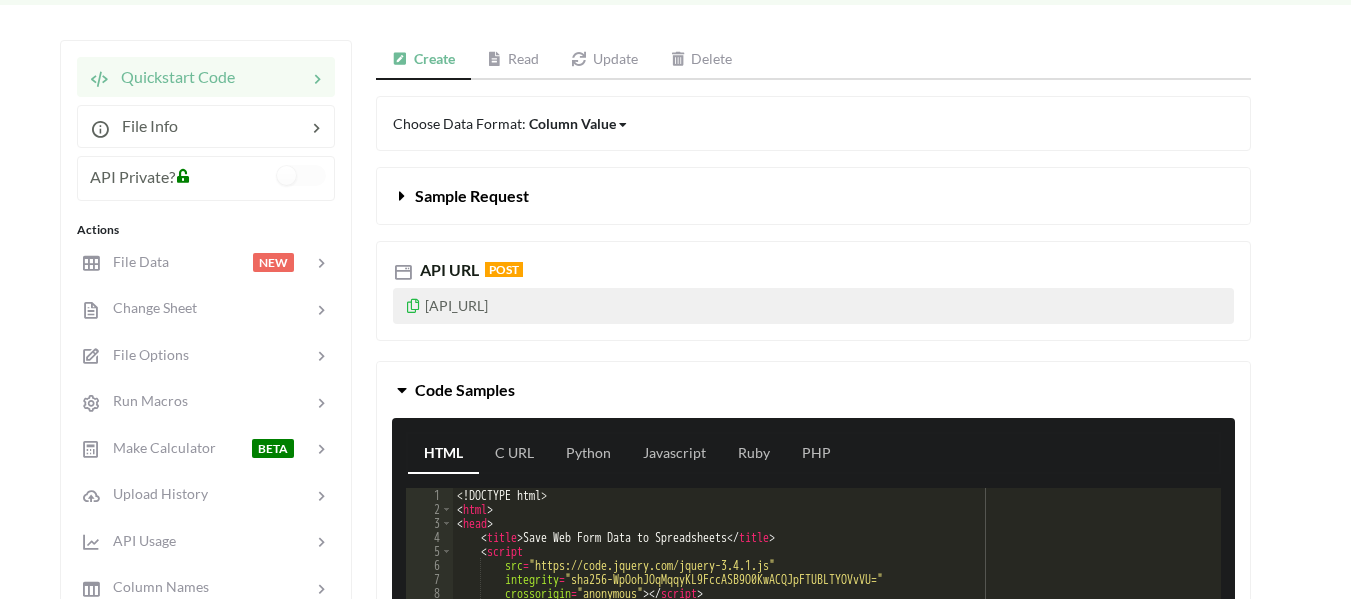 click on "[API_URL]" at bounding box center [813, 306] 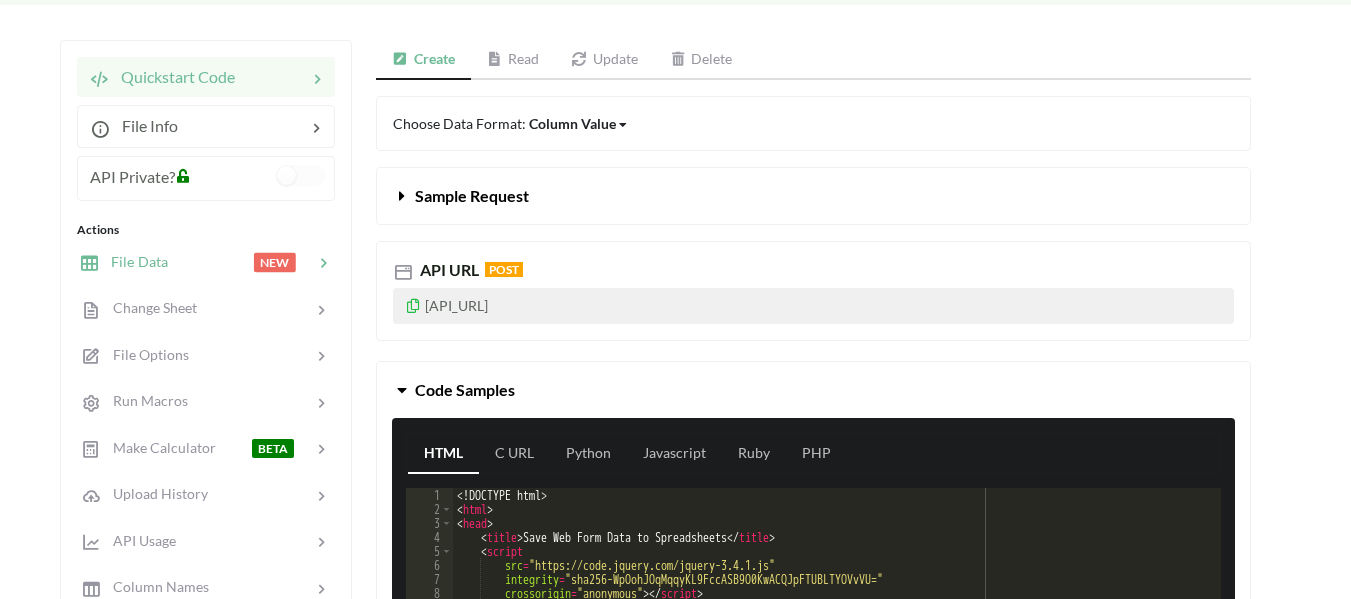 click at bounding box center [210, 262] 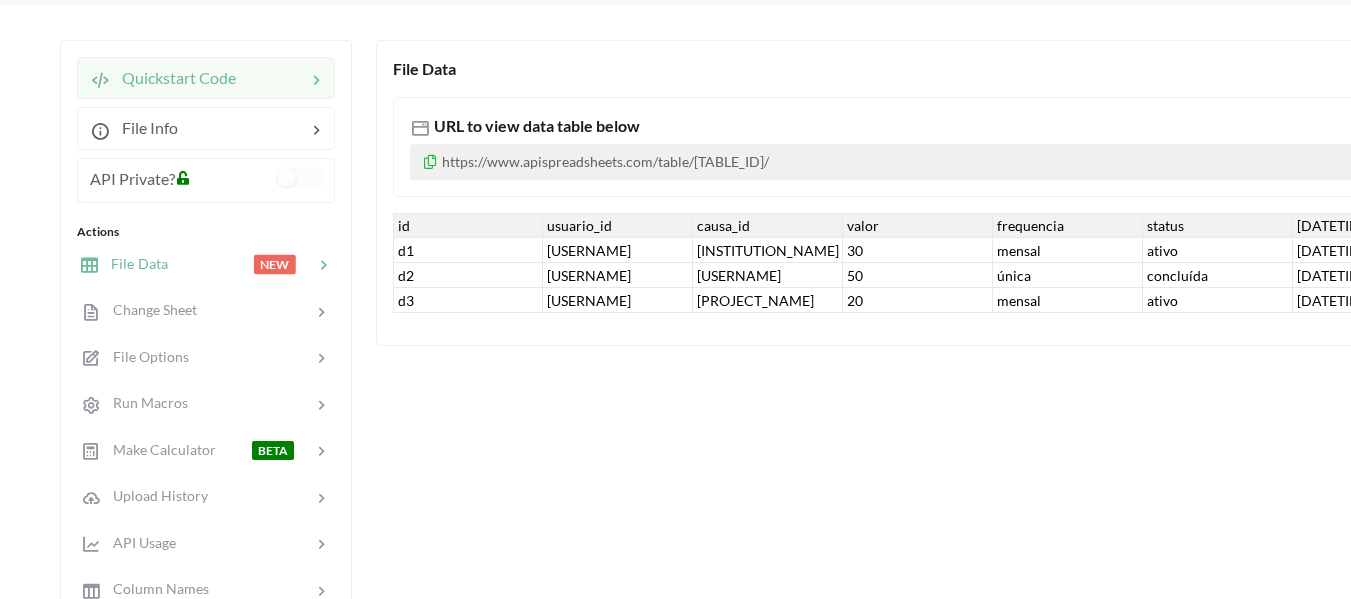 click on "Quickstart Code" at bounding box center (206, 78) 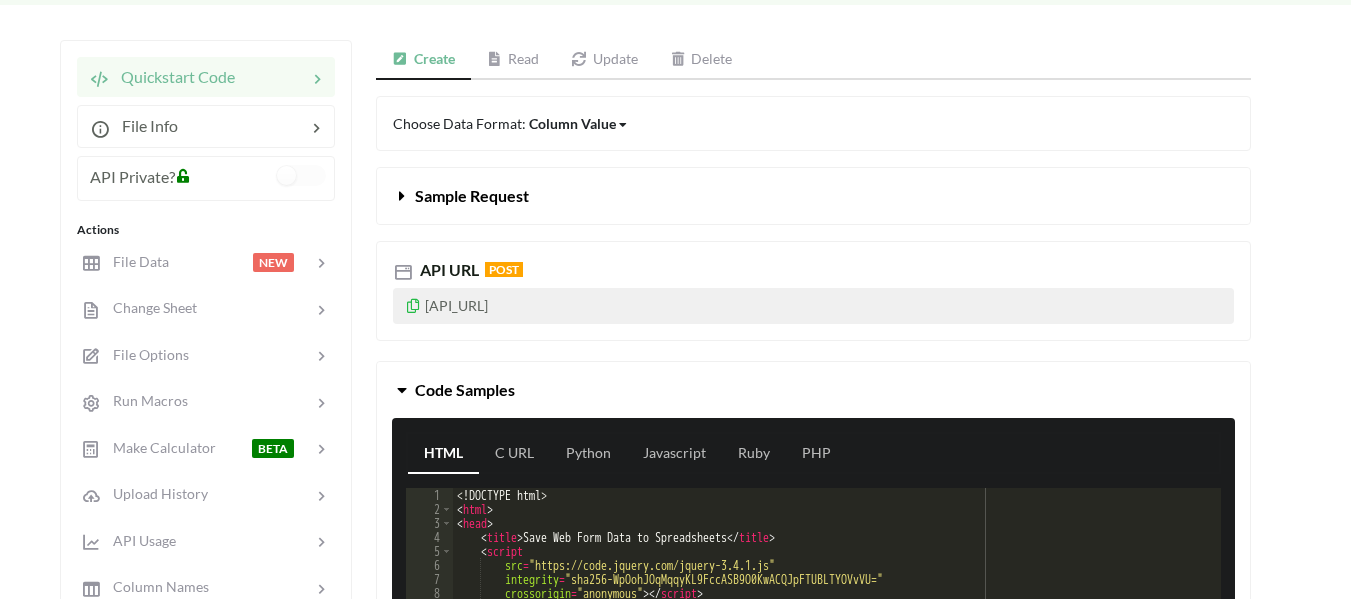 click on "[API_URL]" at bounding box center [813, 306] 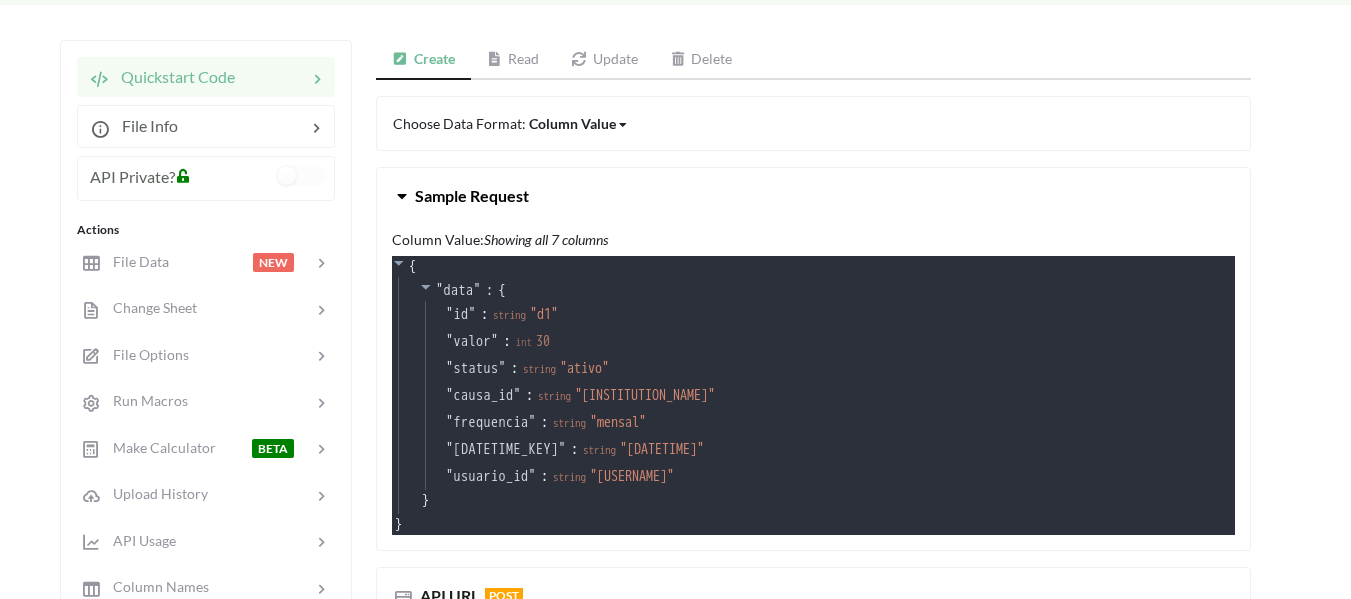 click on "Sample Request" at bounding box center [472, 195] 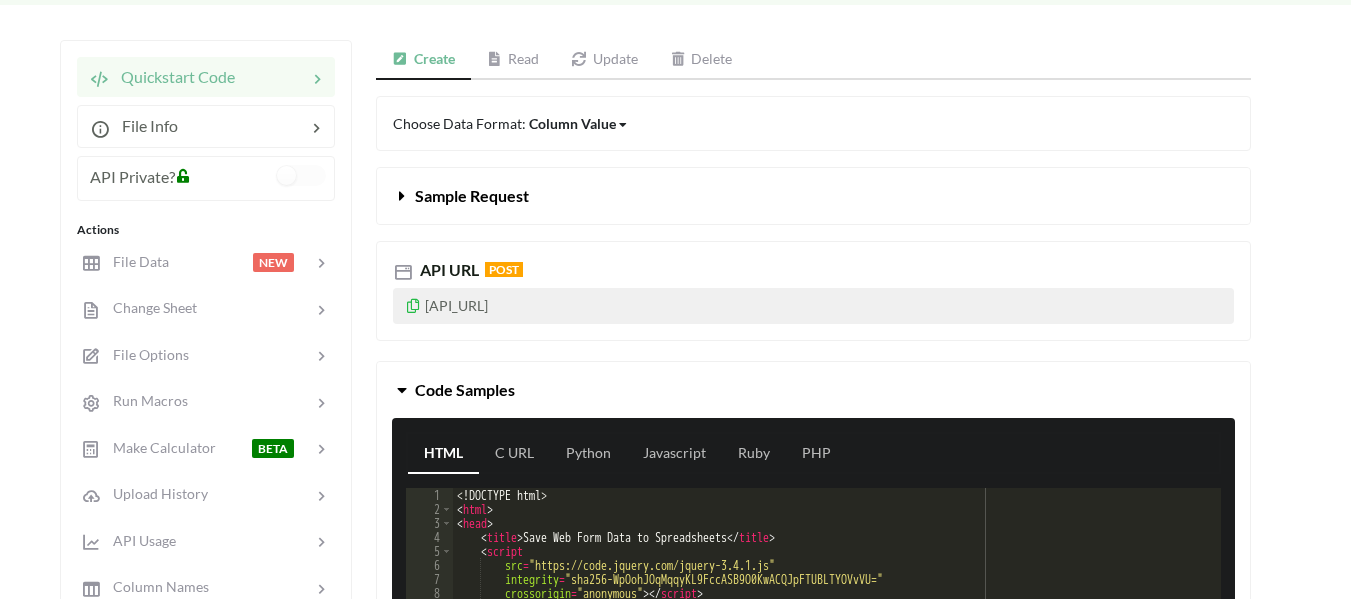 click on "Sample Request" at bounding box center (472, 195) 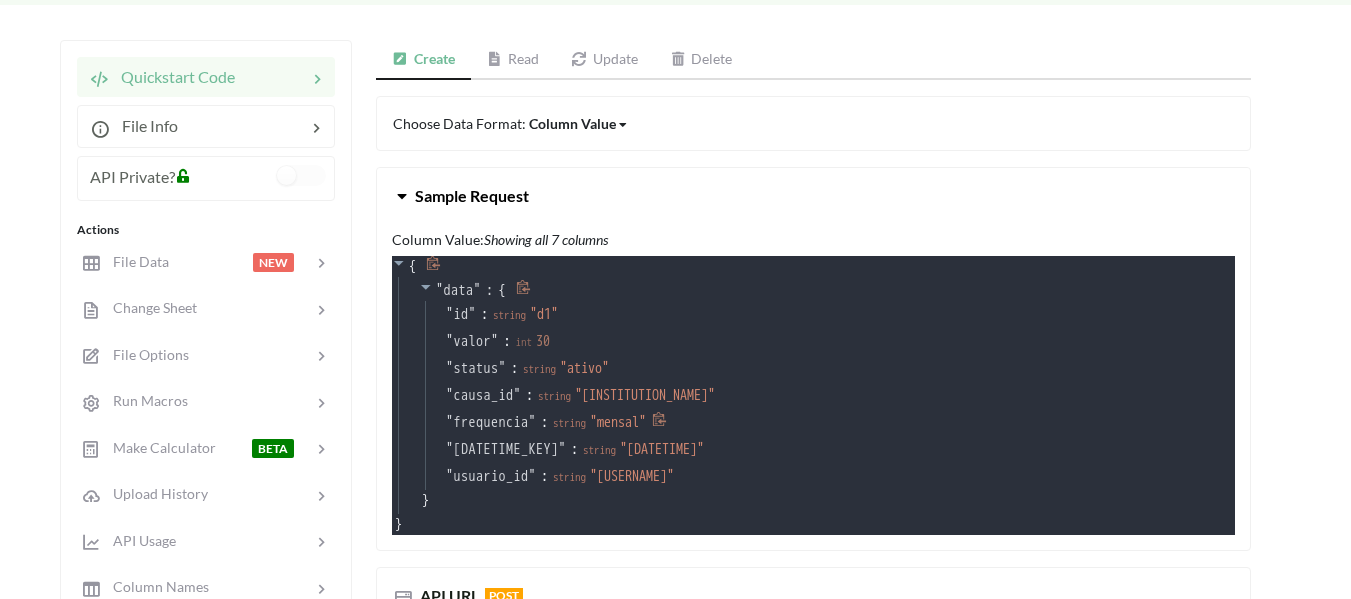 scroll, scrollTop: 300, scrollLeft: 0, axis: vertical 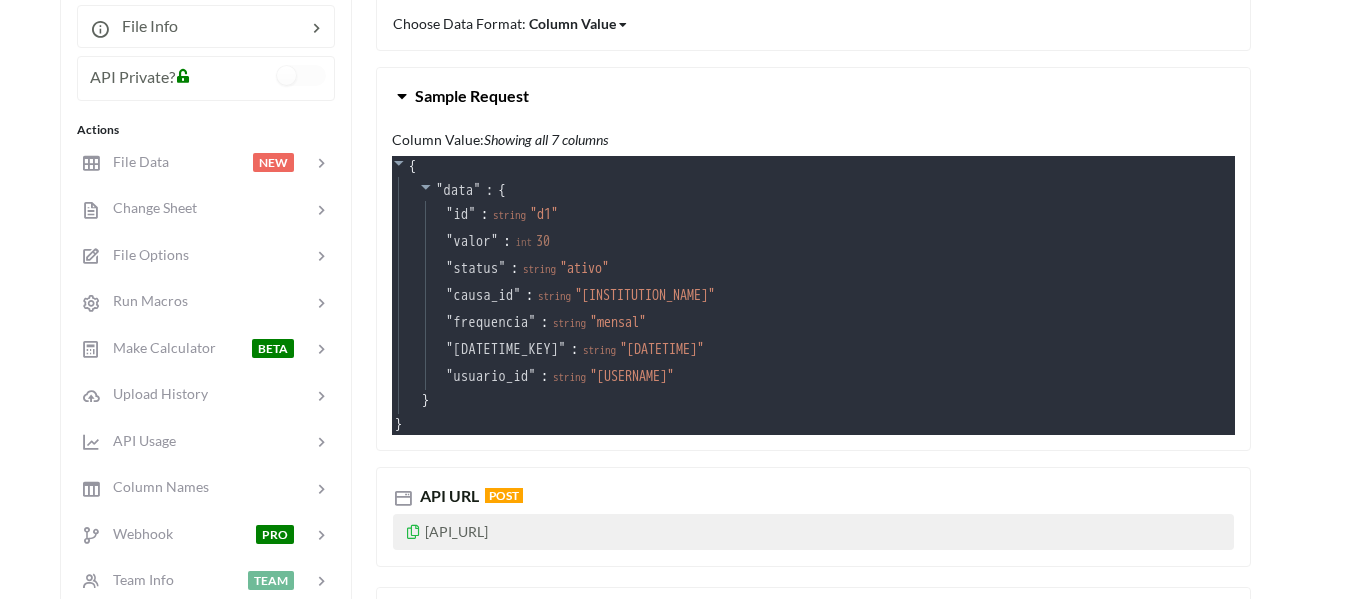 click on "Sample Request" at bounding box center (813, 96) 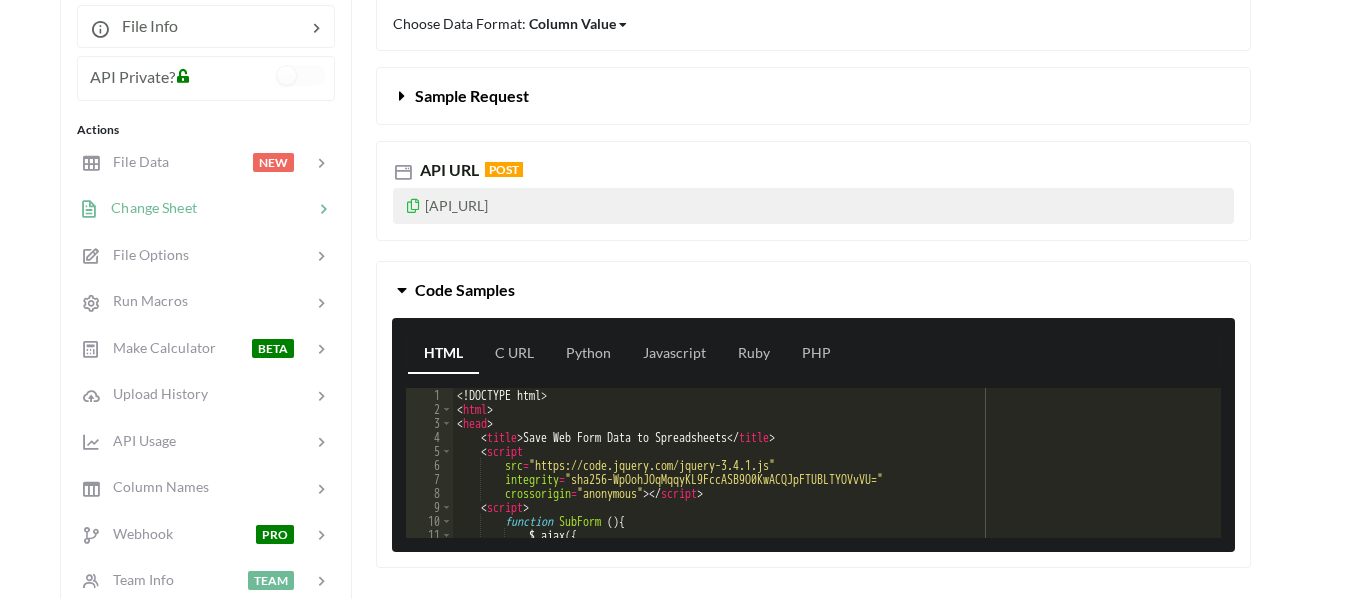 click at bounding box center (255, 208) 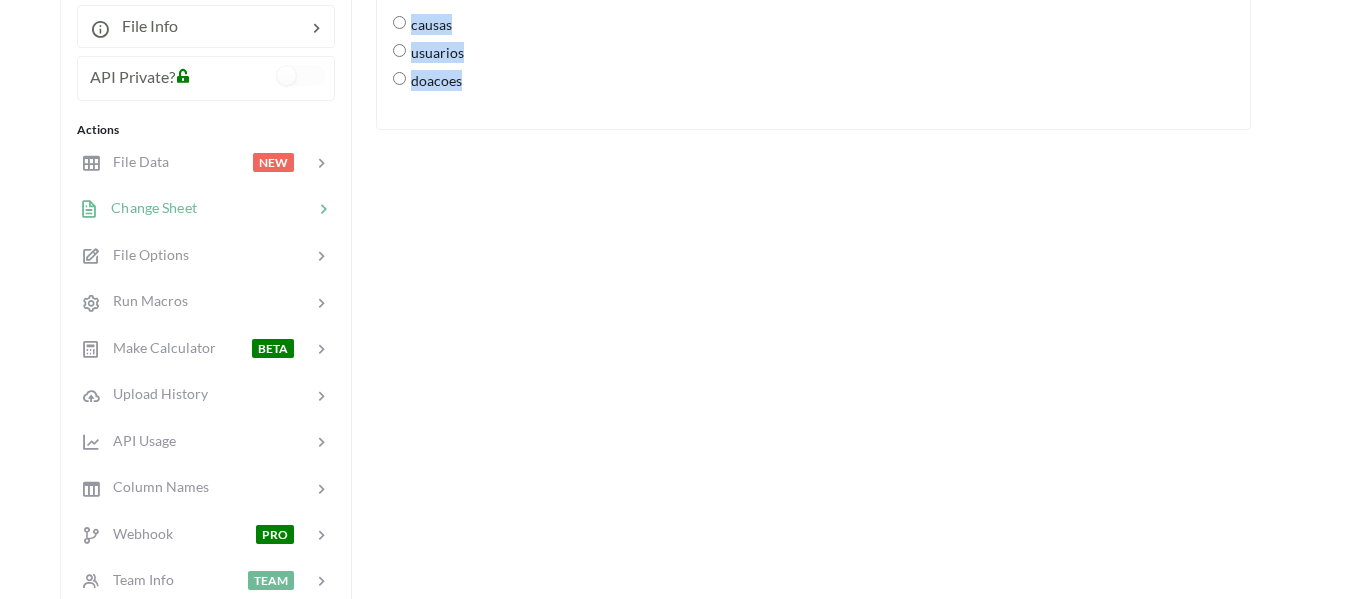 drag, startPoint x: 409, startPoint y: 25, endPoint x: 519, endPoint y: 95, distance: 130.38405 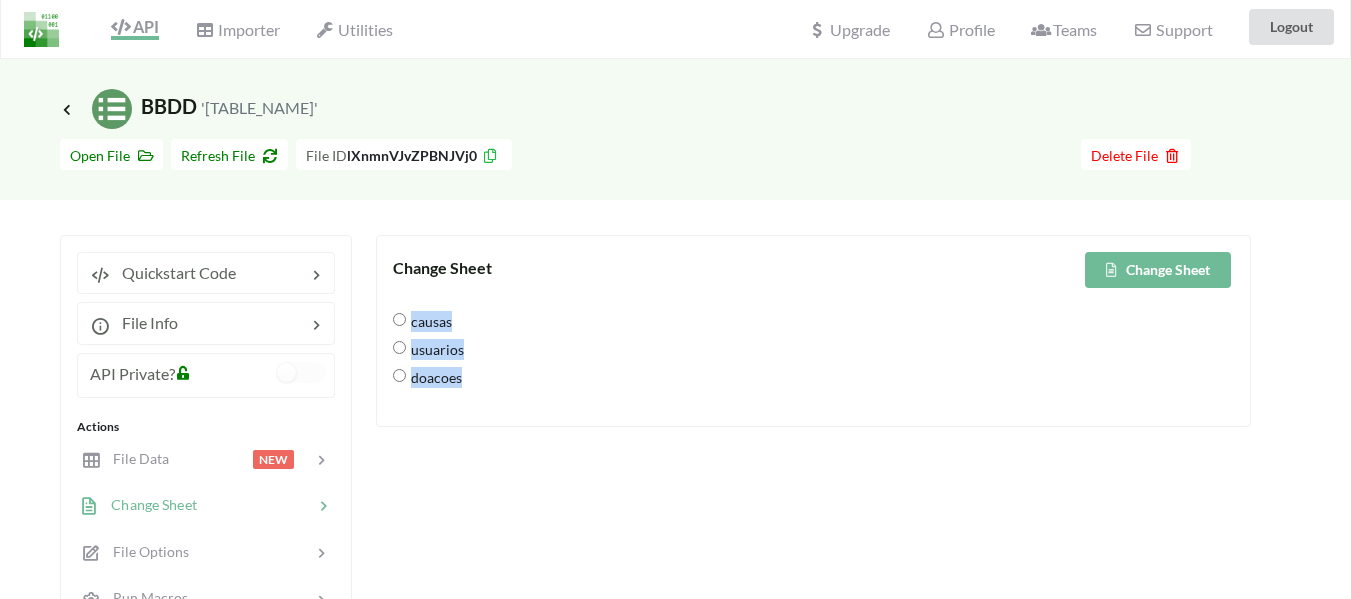 scroll, scrollTop: 0, scrollLeft: 0, axis: both 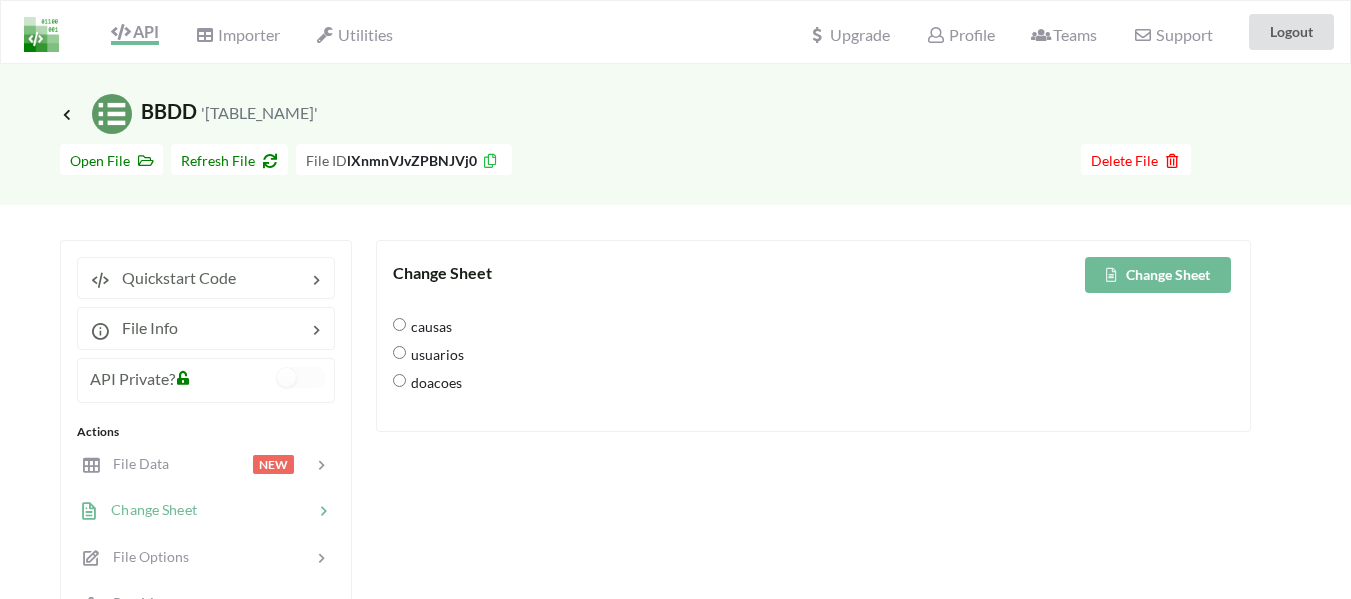 click on "[ICON_LINK] [TABLE_NAME] '[DONATIONS]'" at bounding box center (189, 111) 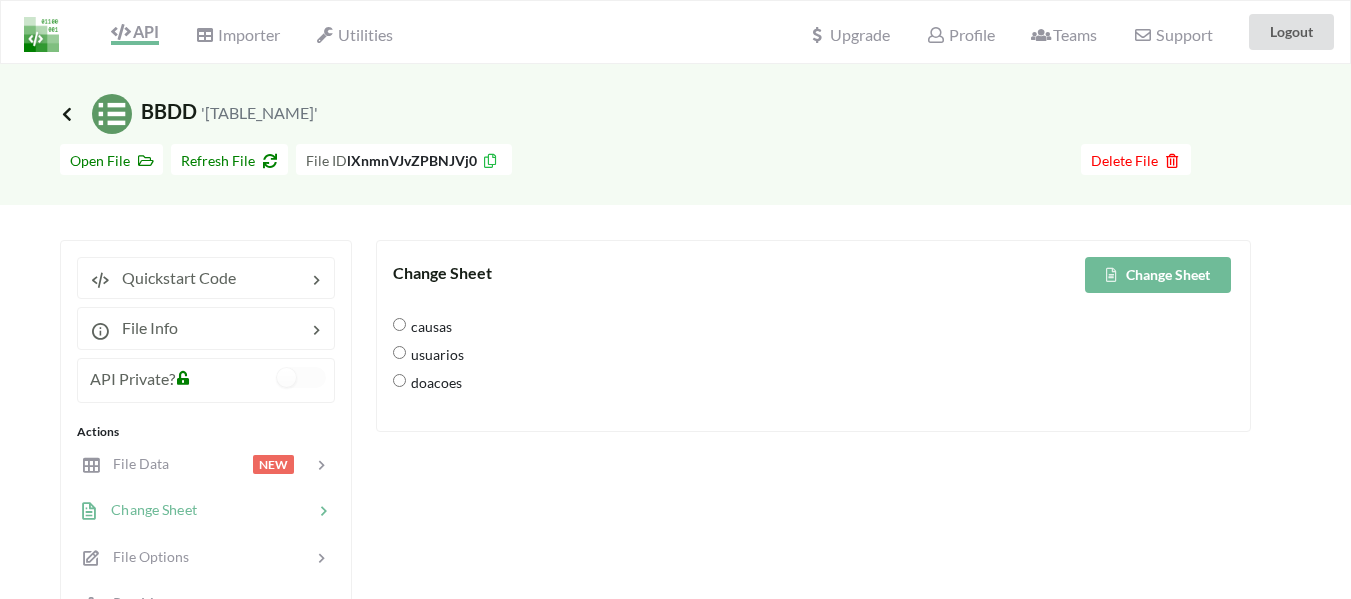 click at bounding box center [67, 114] 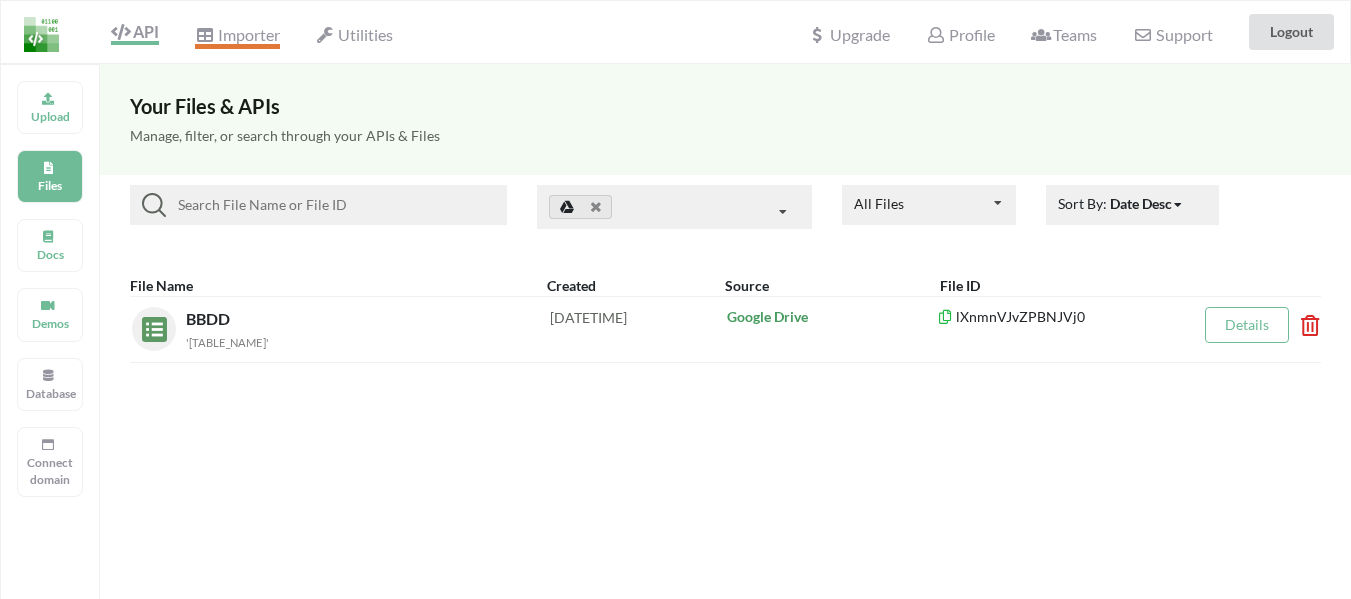 click on "Importer" at bounding box center (237, 37) 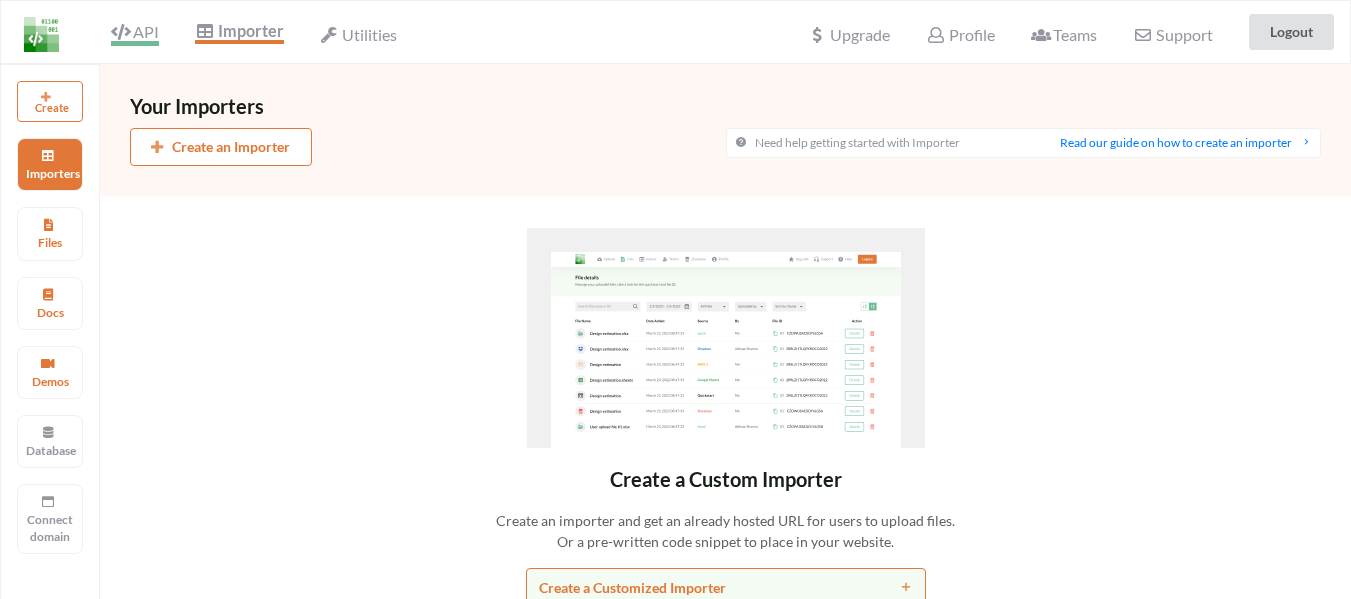 click on "API" at bounding box center (135, 34) 